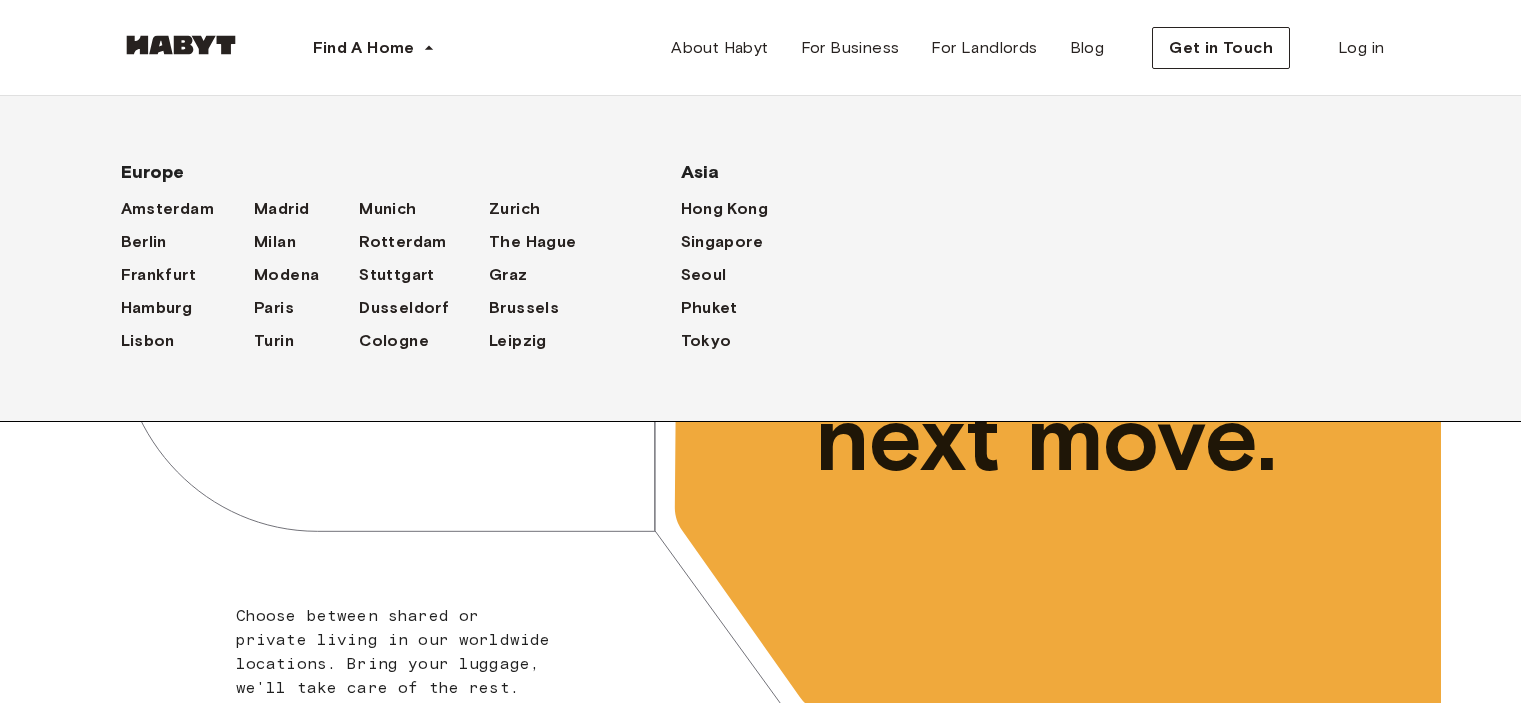 scroll, scrollTop: 0, scrollLeft: 0, axis: both 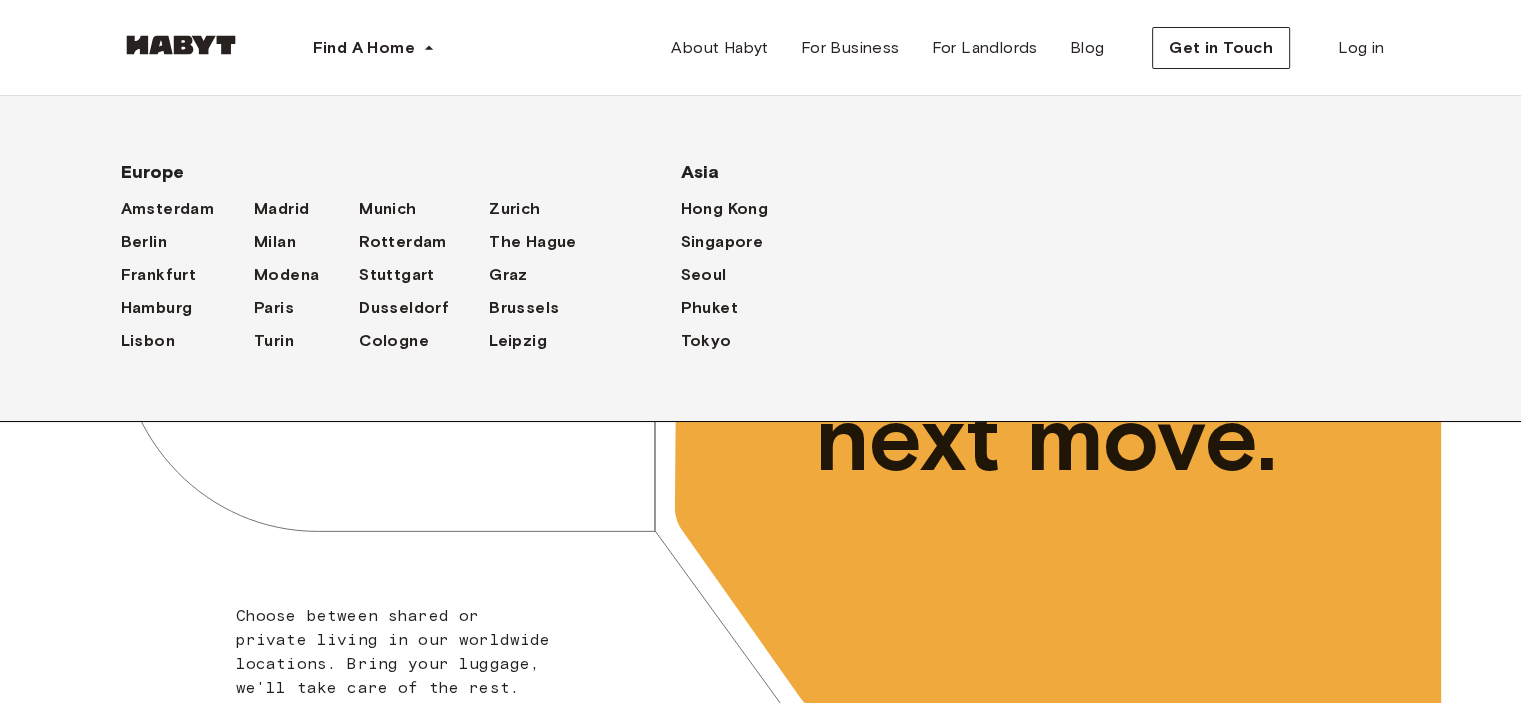 click on "Select a city ​ ​ Choose between shared or private living in our worldwide locations. Bring your luggage, we'll take care of the rest. Unlock your next move." at bounding box center [761, 443] 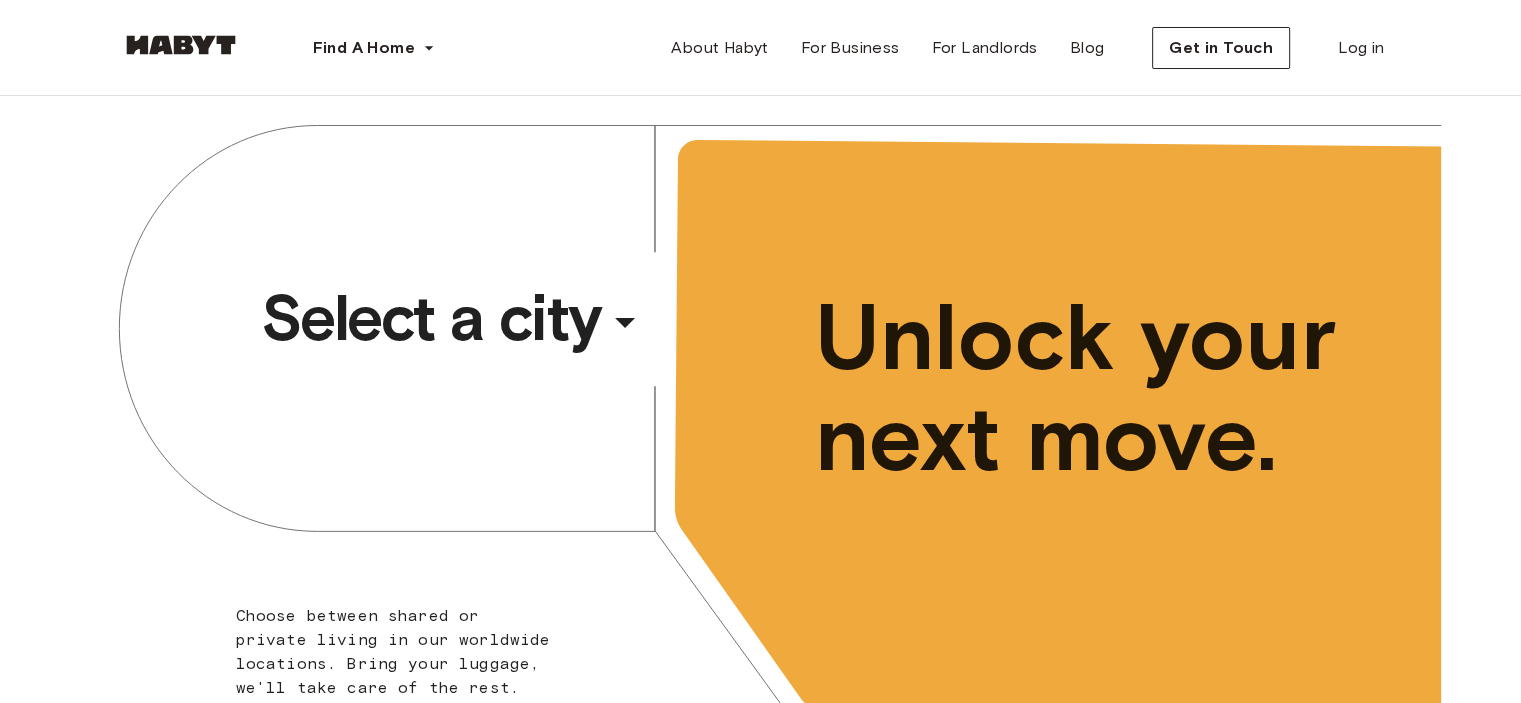 click on "Select a city ​ ​ Choose between shared or private living in our worldwide locations. Bring your luggage, we'll take care of the rest. Unlock your next move." at bounding box center (761, 443) 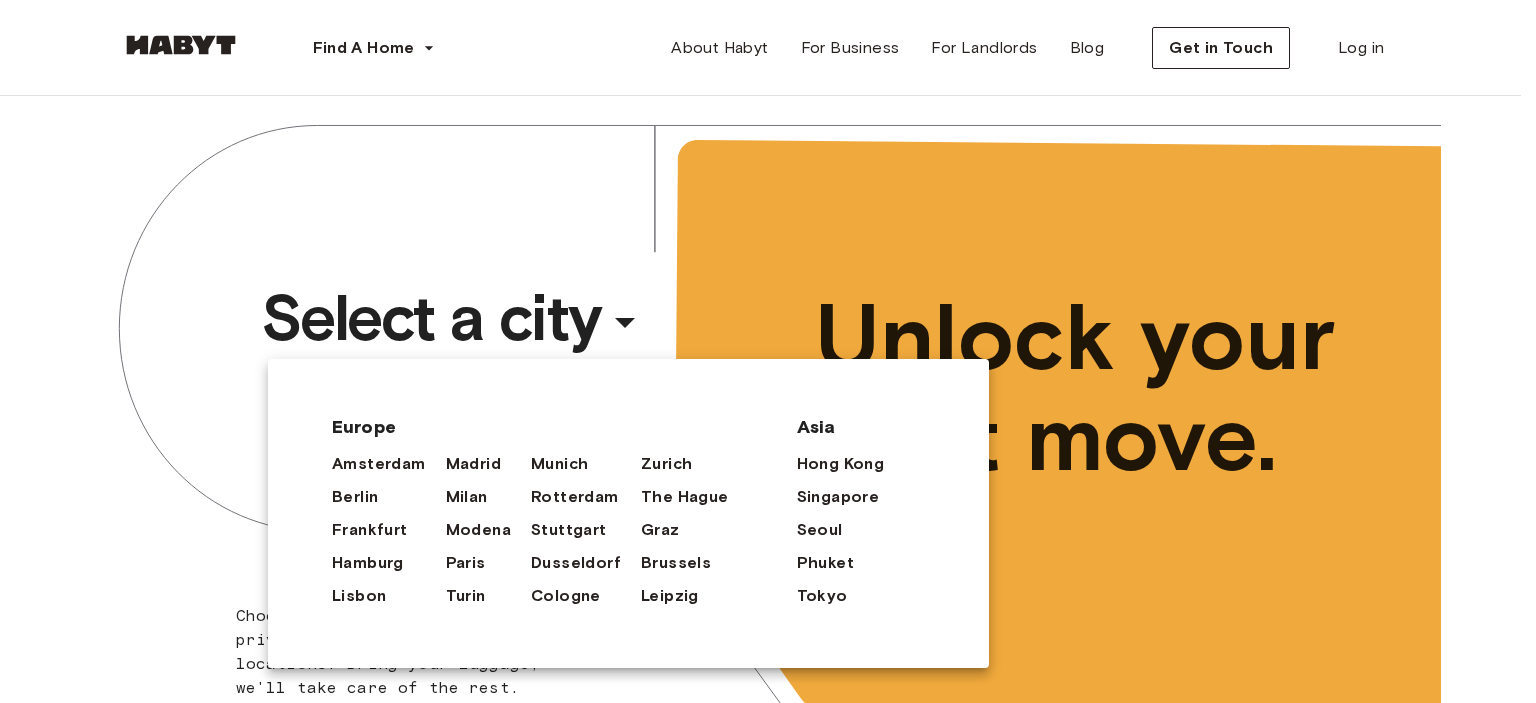 click at bounding box center [768, 351] 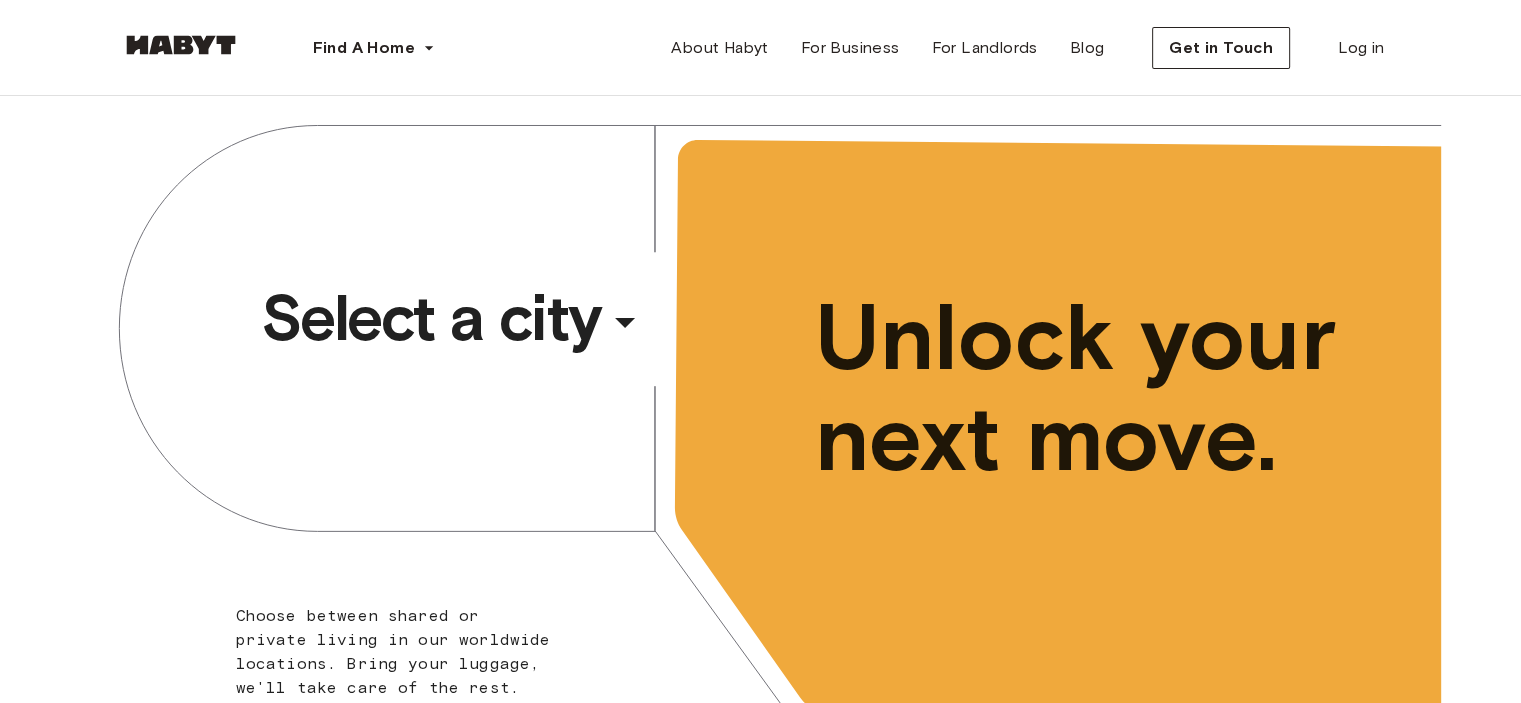 click on "Select a city" at bounding box center (431, 318) 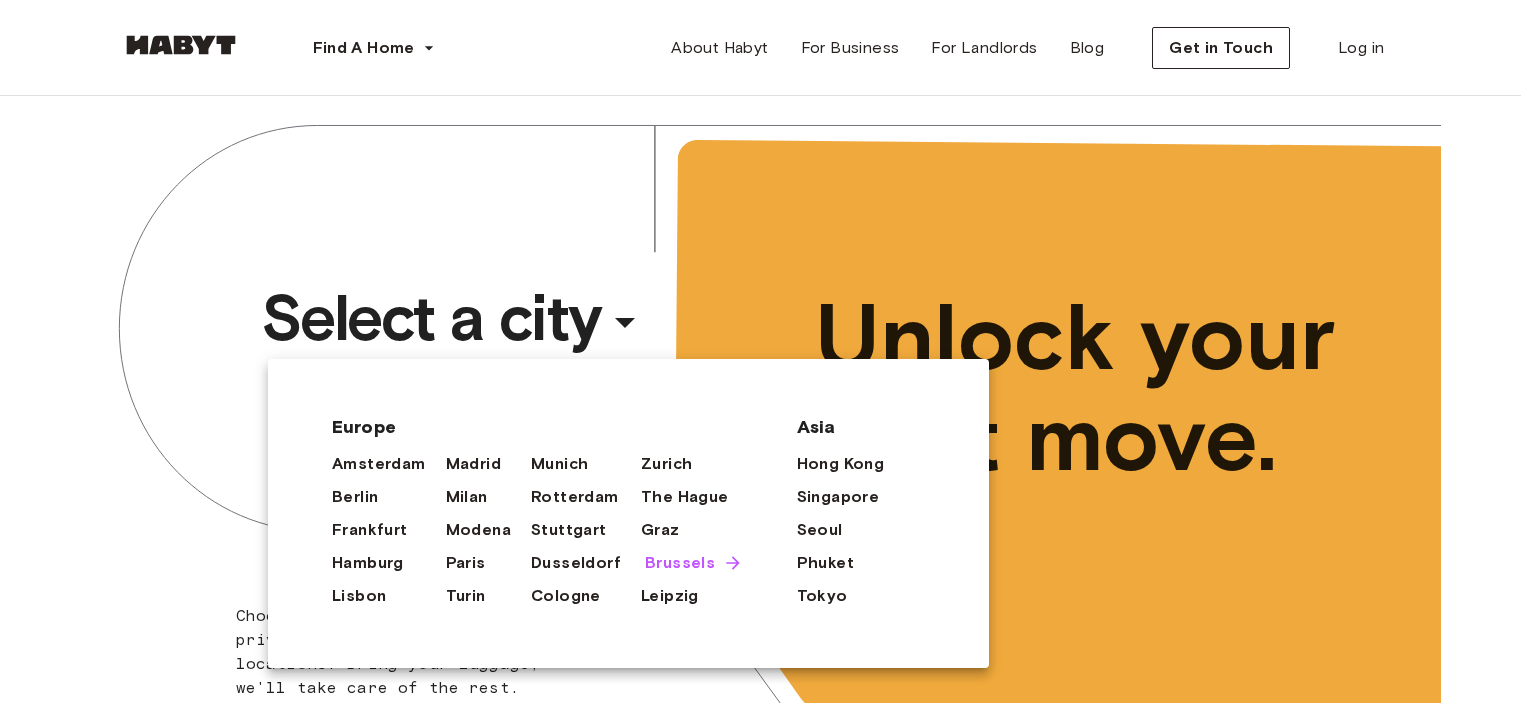 click on "Brussels" at bounding box center (680, 563) 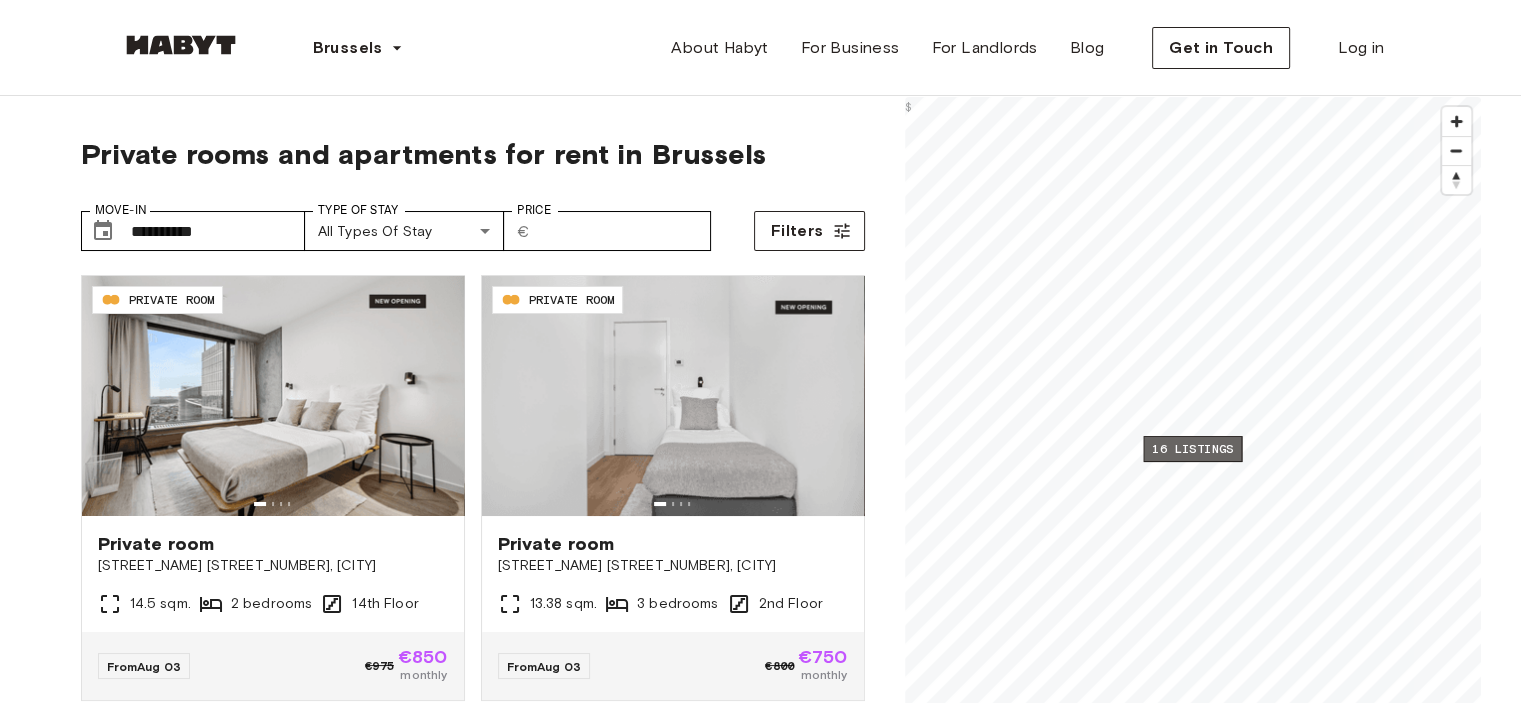 click on "16 listings" at bounding box center [1192, 449] 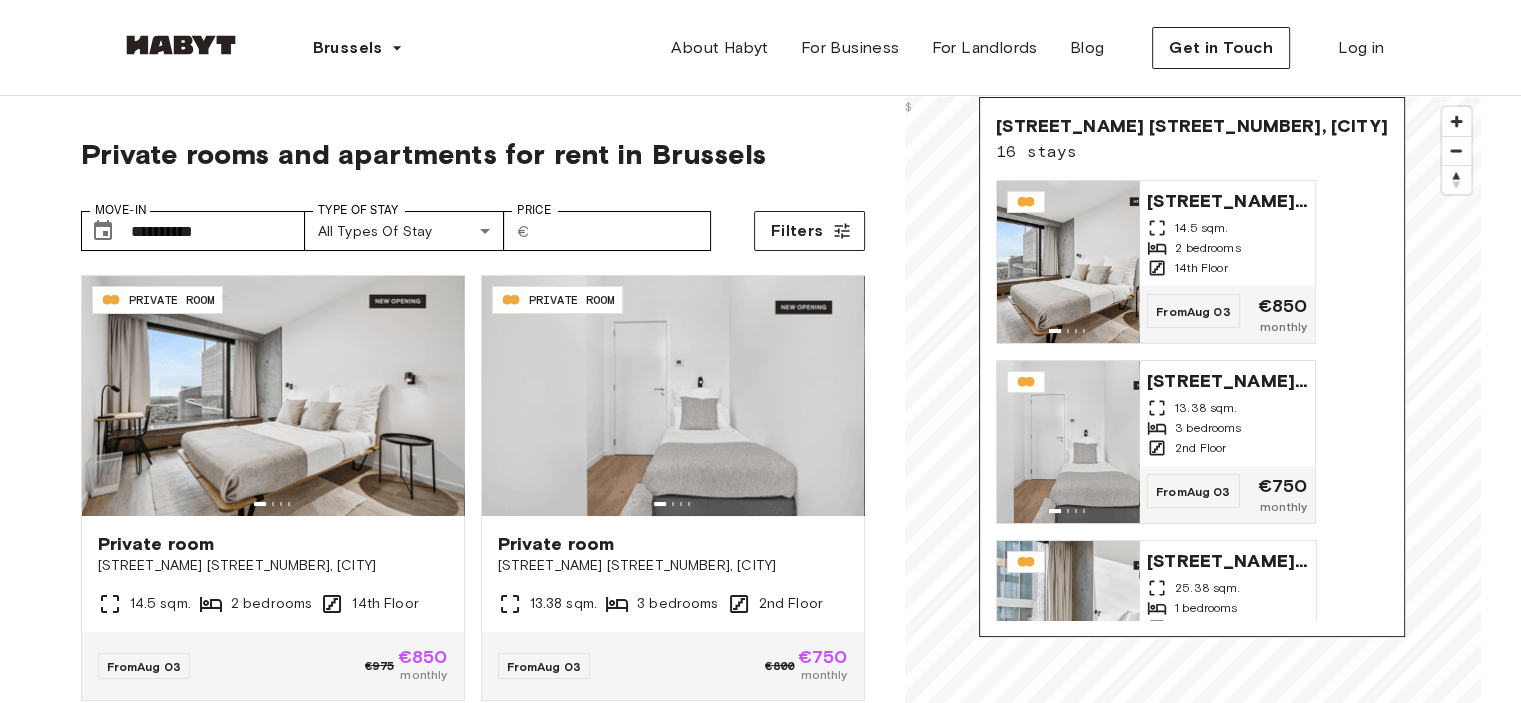 click on "**********" at bounding box center (760, 2015) 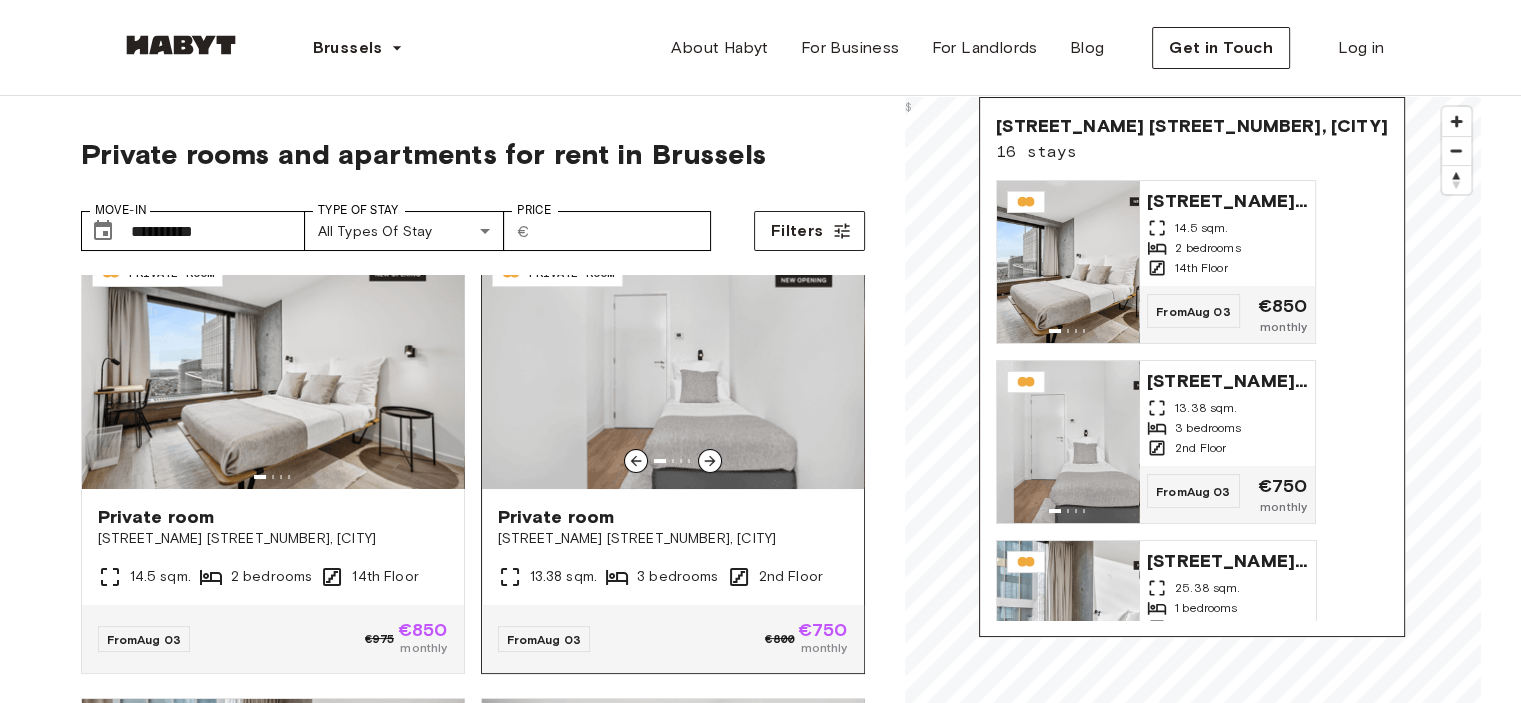 scroll, scrollTop: 0, scrollLeft: 0, axis: both 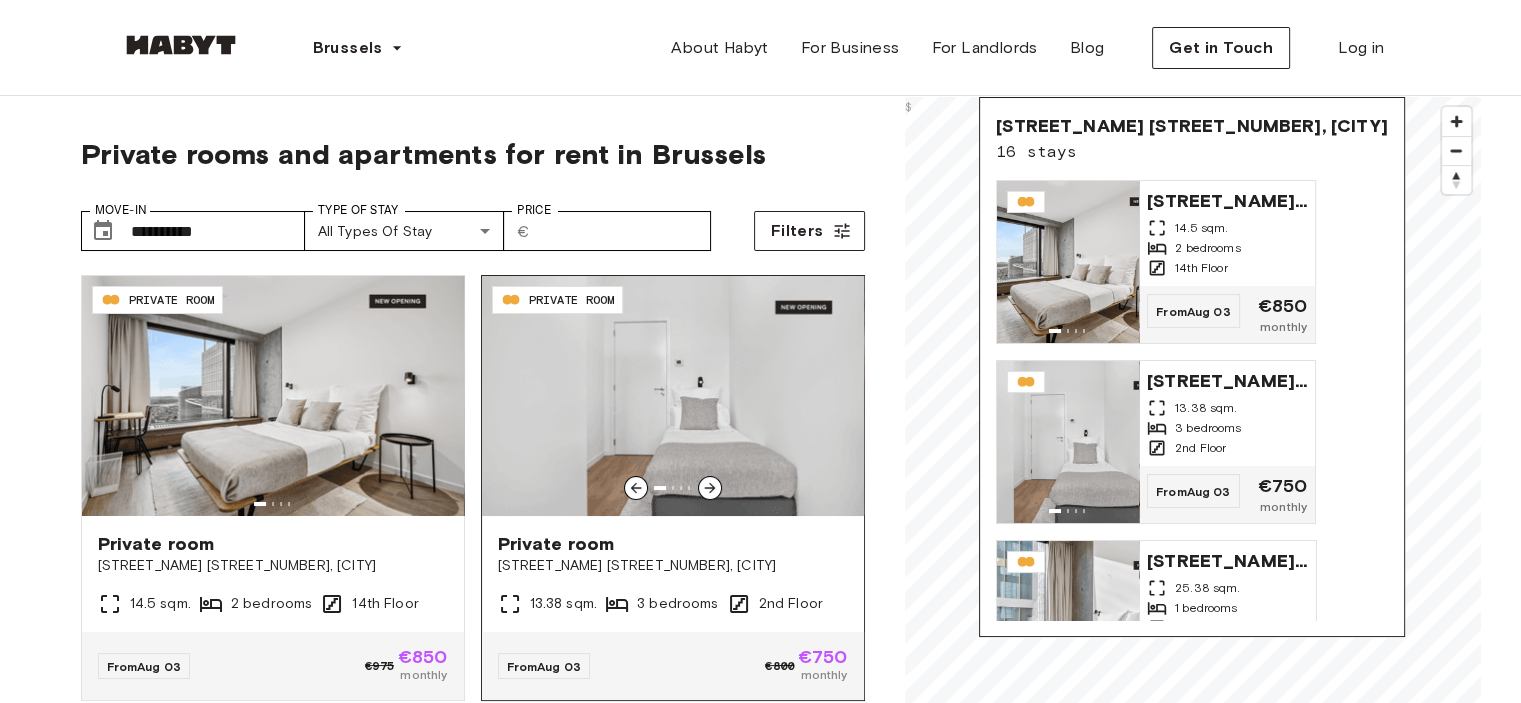 click 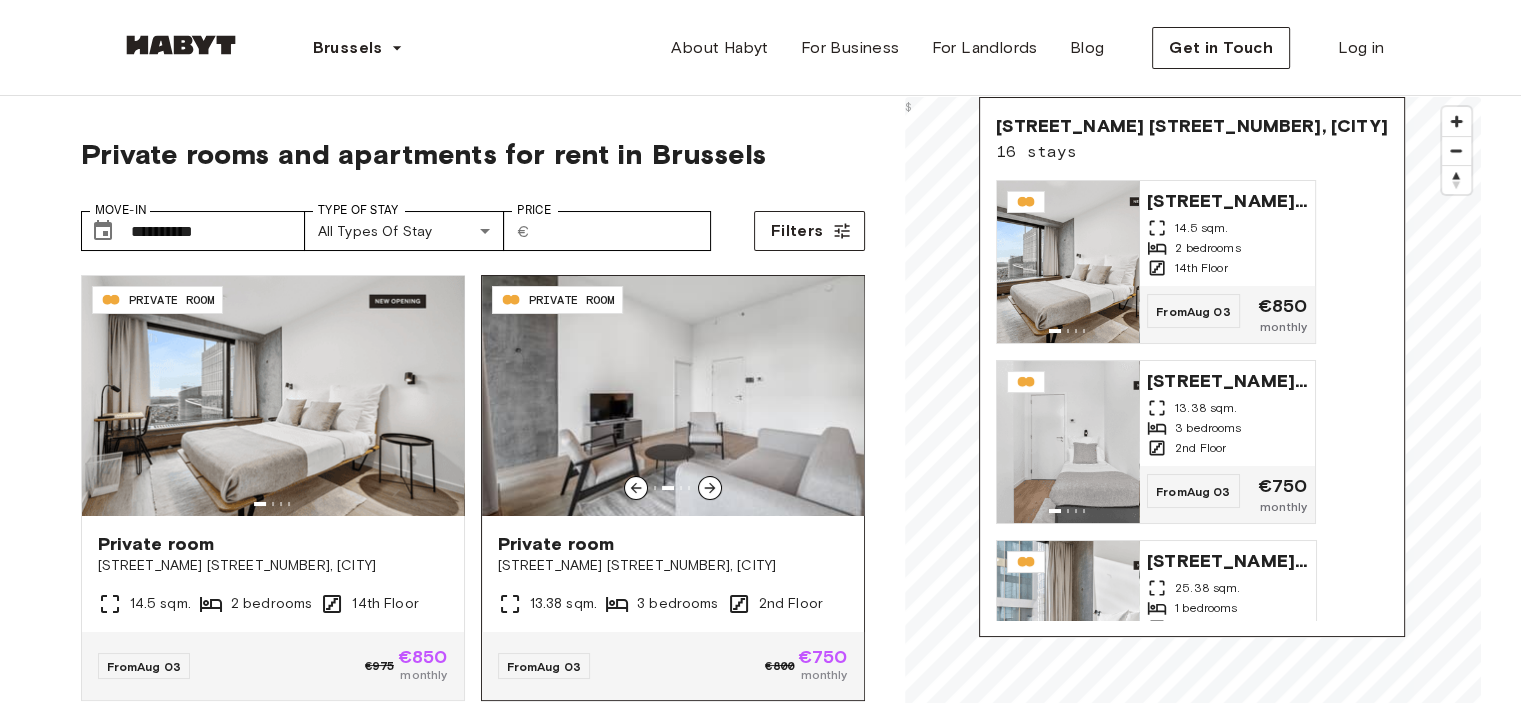 click 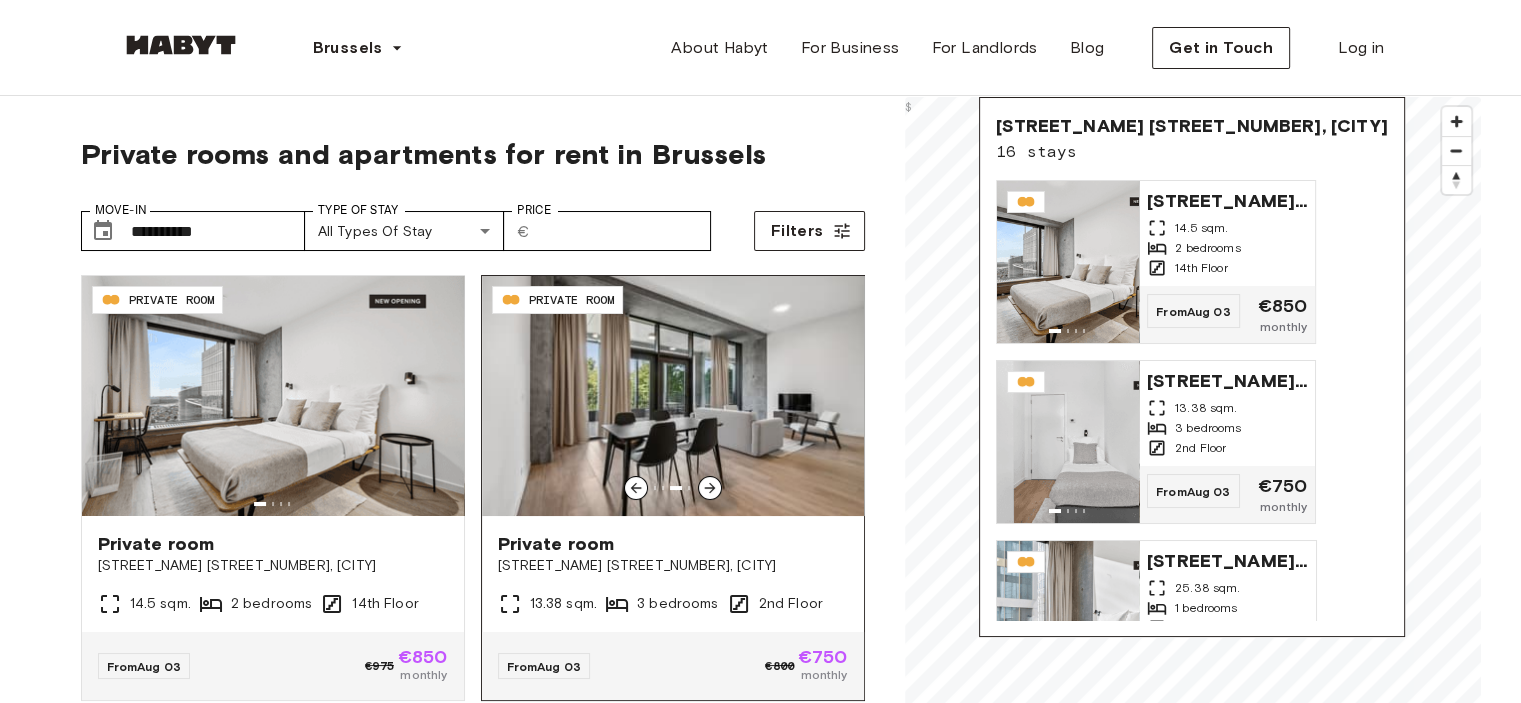 click 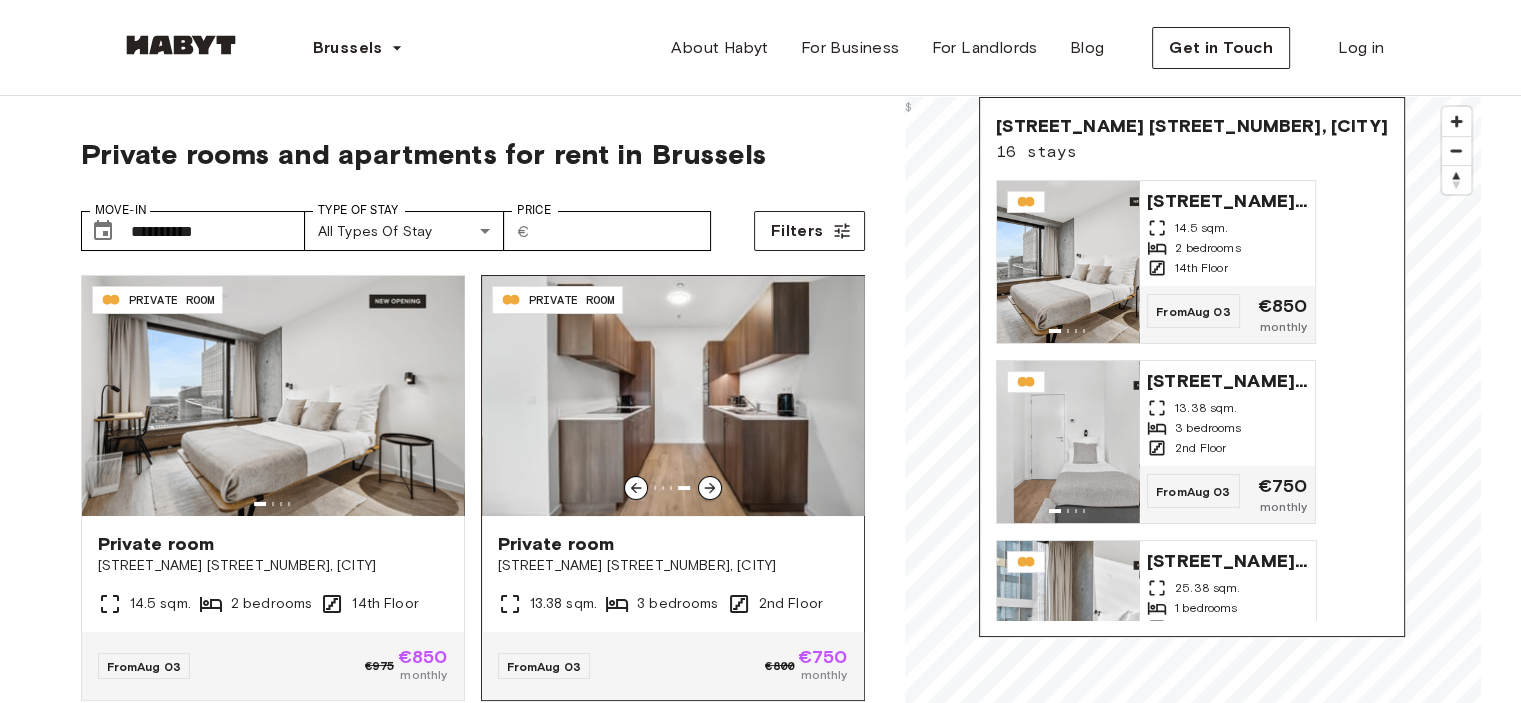 click 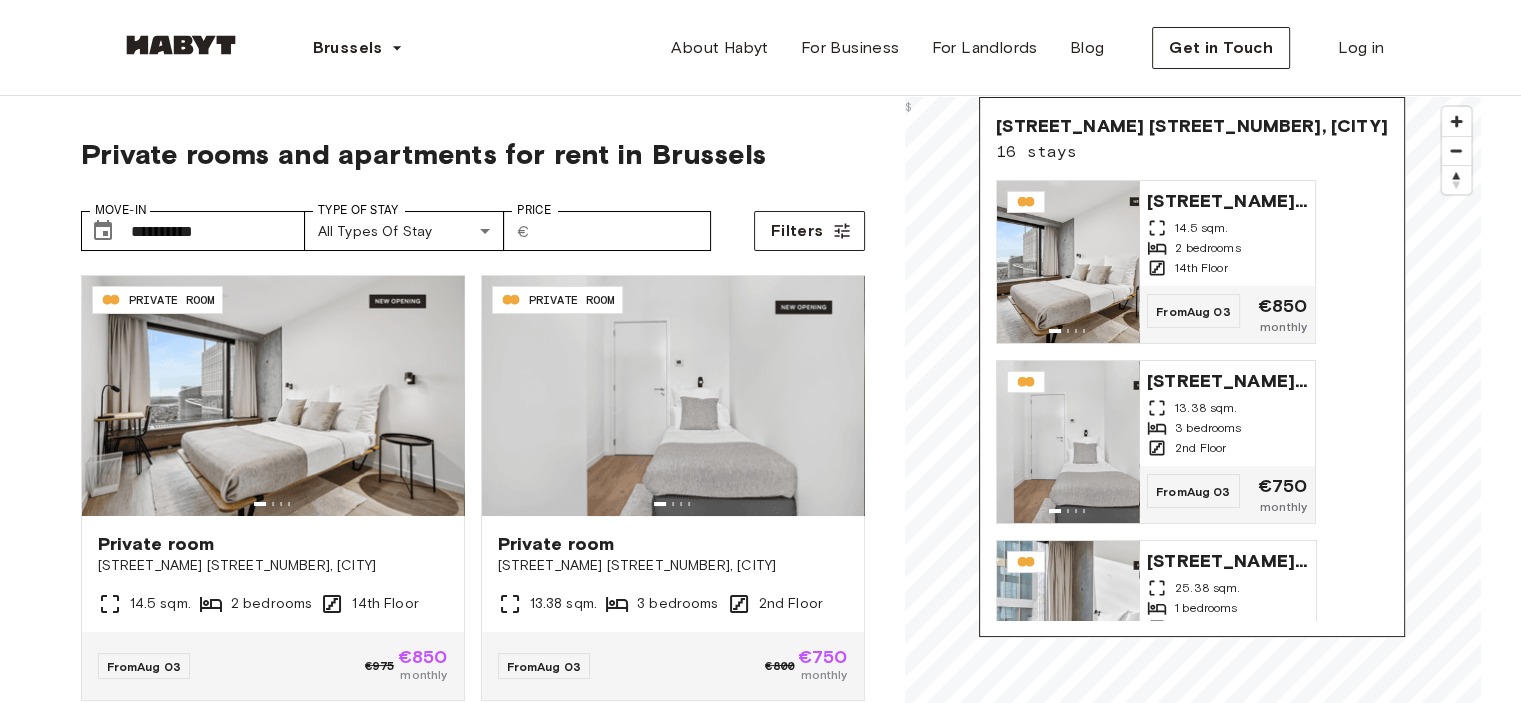 click on "**********" at bounding box center (760, 2015) 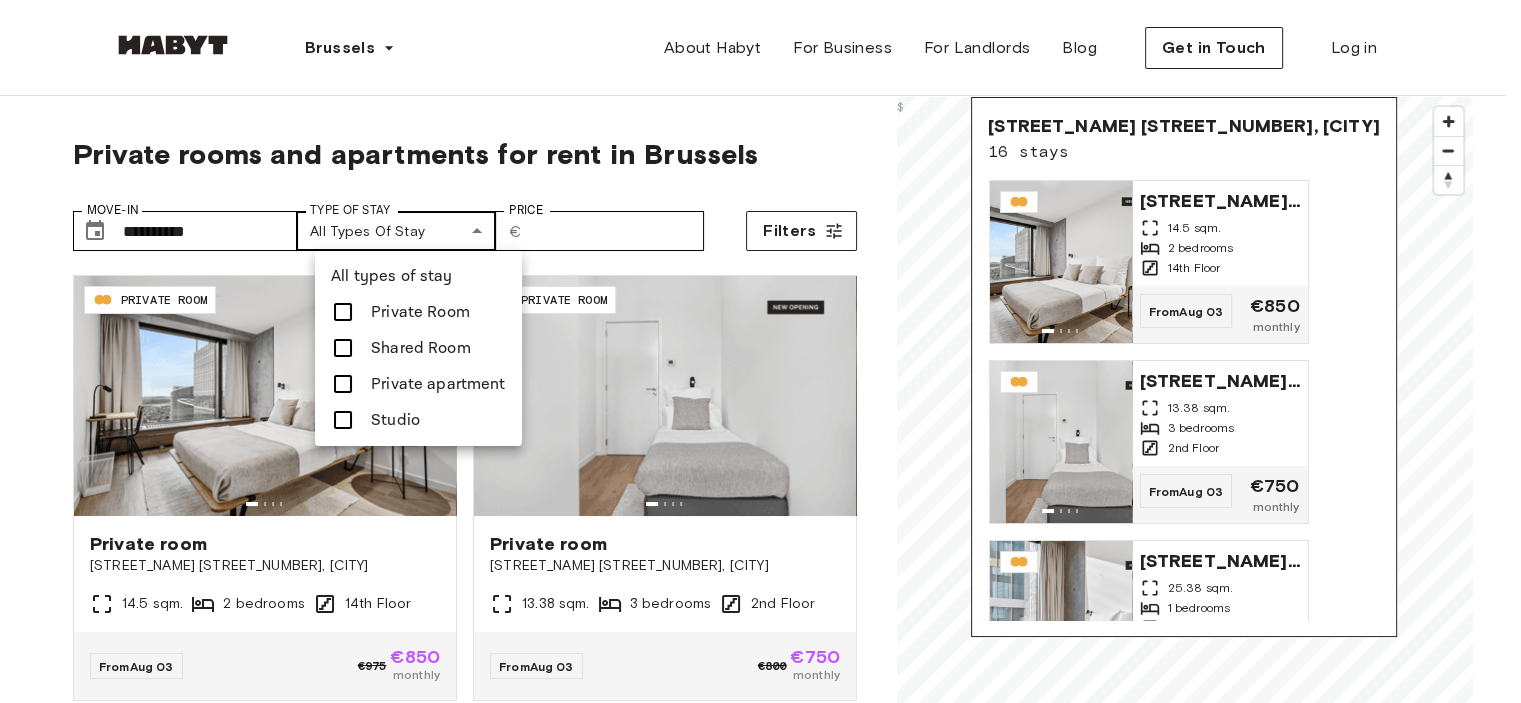 click on "**********" at bounding box center (760, 2435) 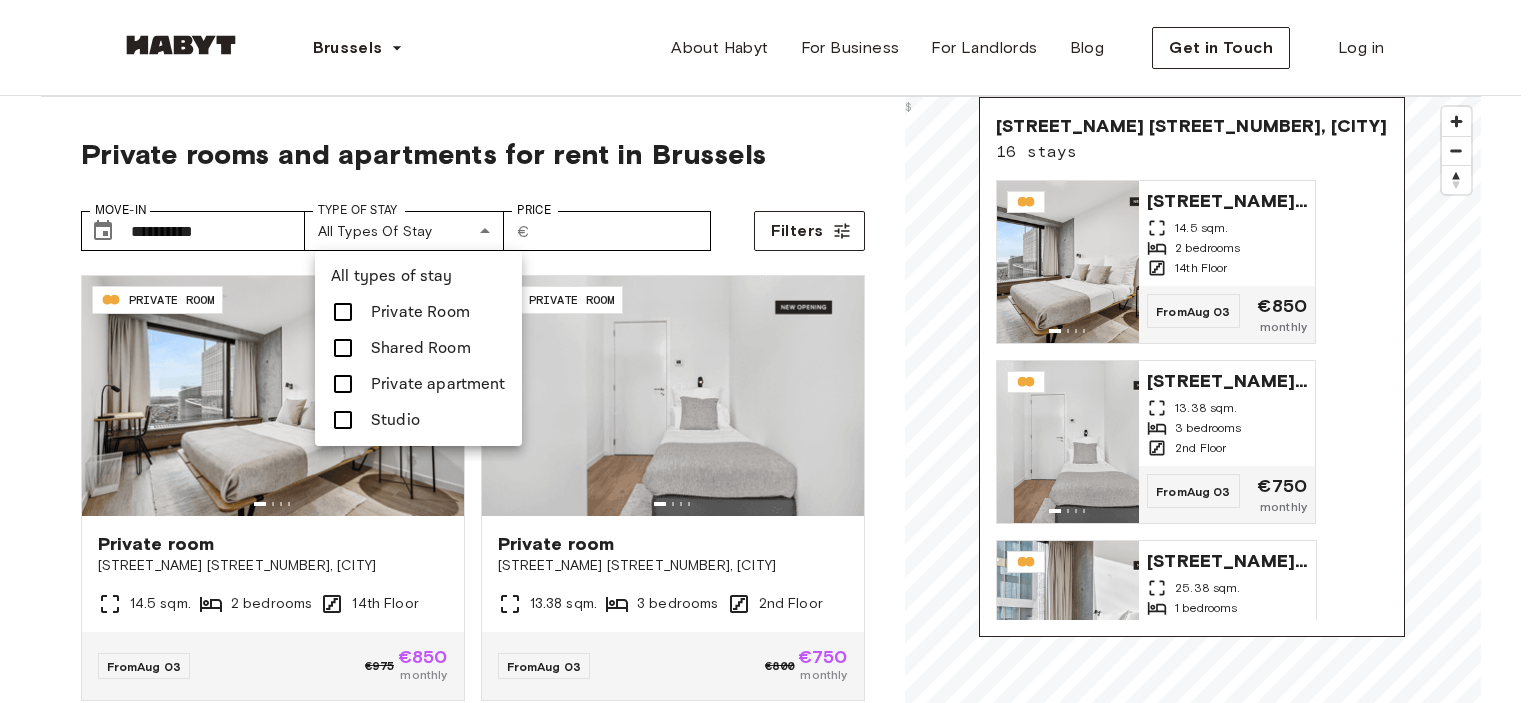 click on "Studio" at bounding box center [418, 420] 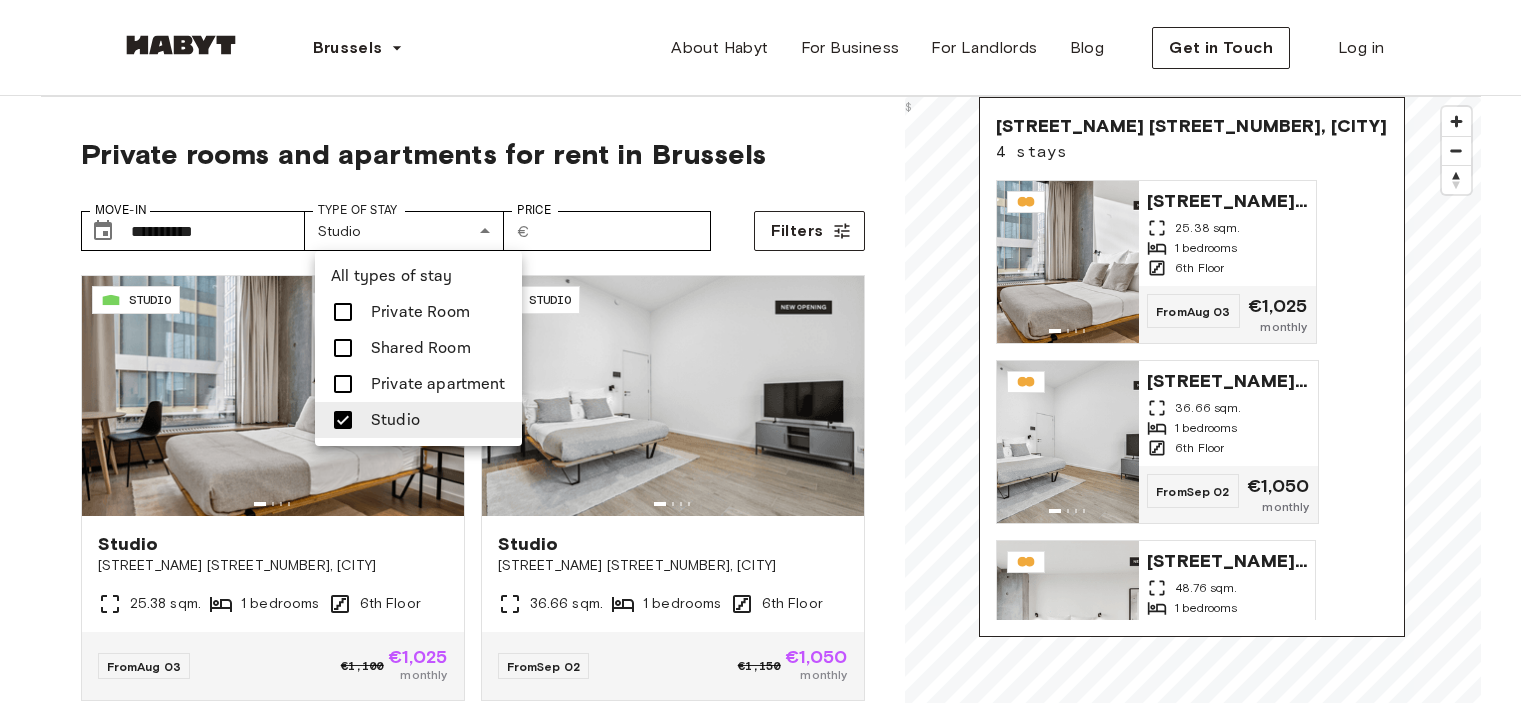 click at bounding box center [768, 351] 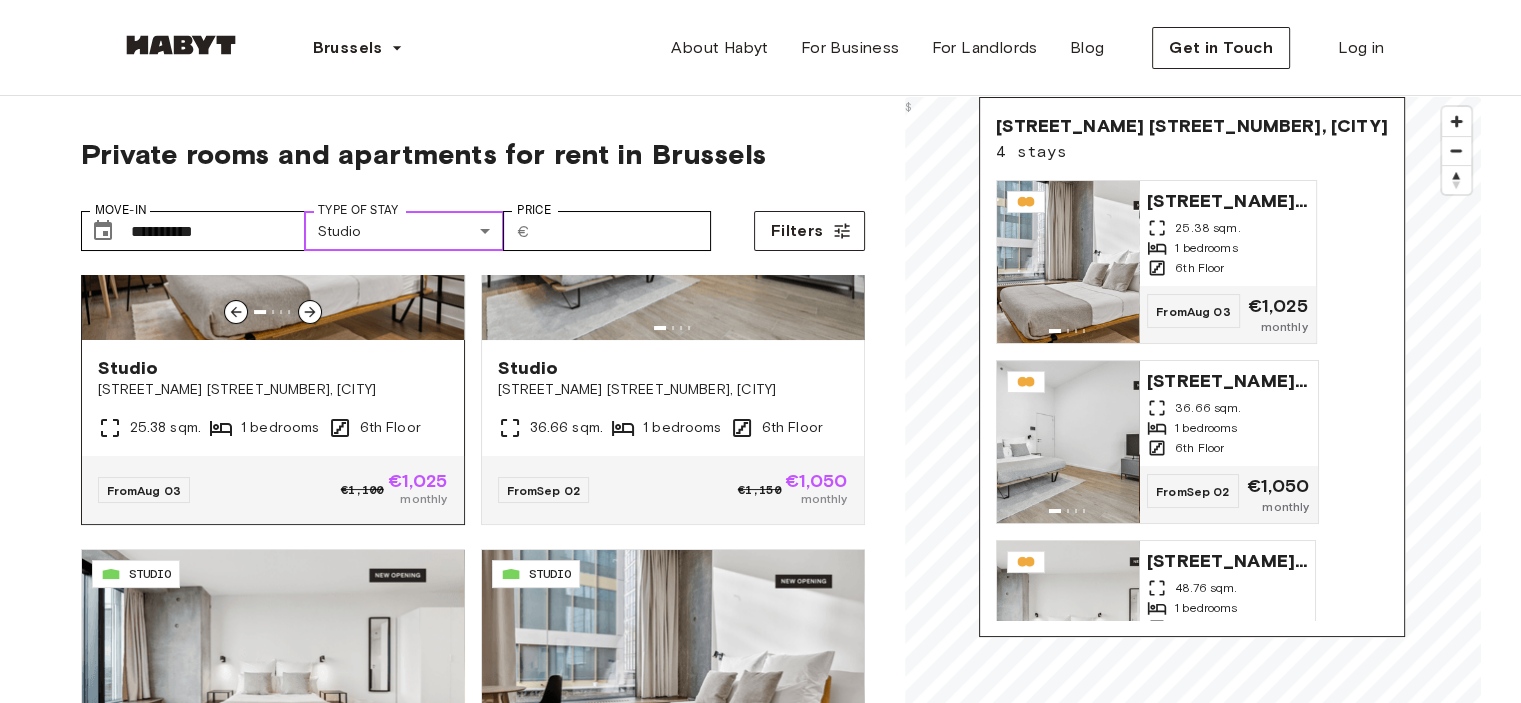 scroll, scrollTop: 227, scrollLeft: 0, axis: vertical 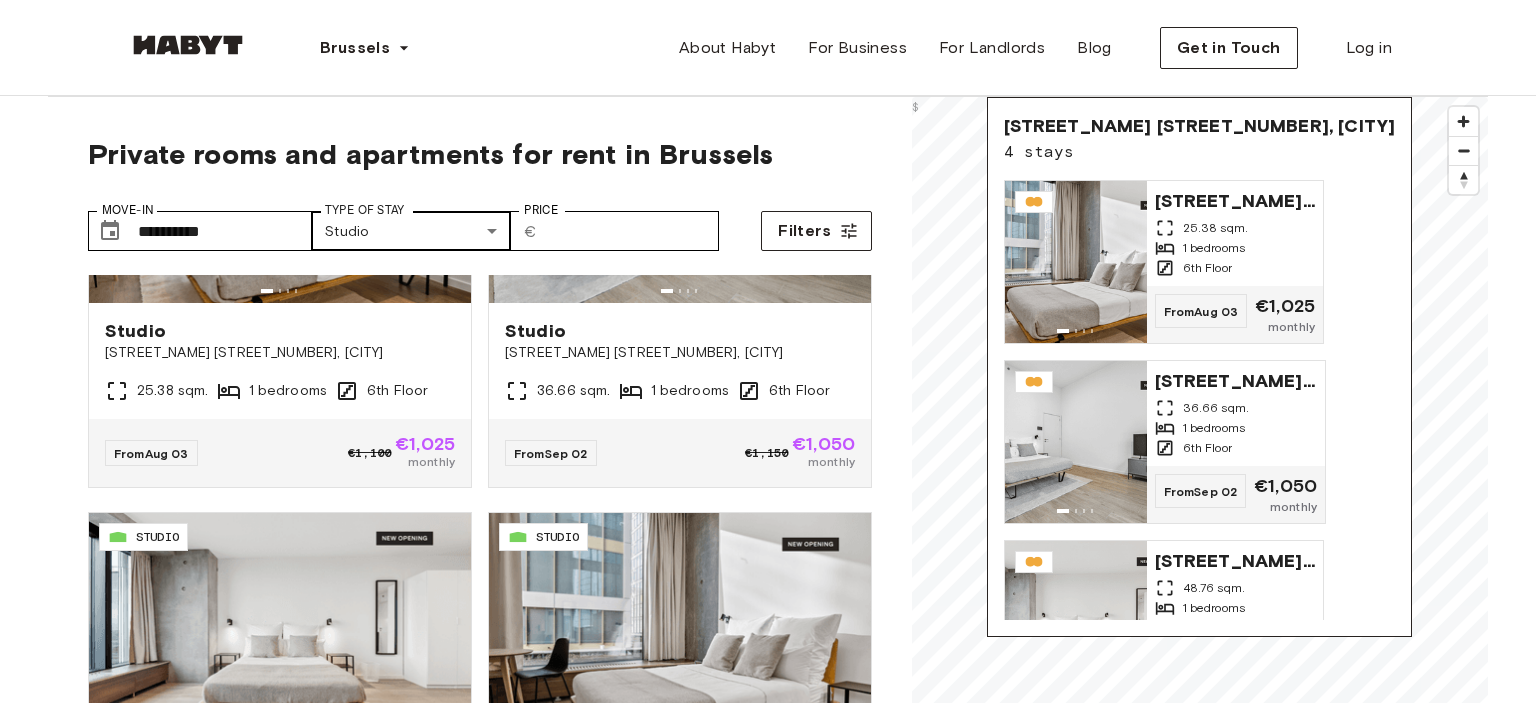 click on "**********" at bounding box center (768, 2435) 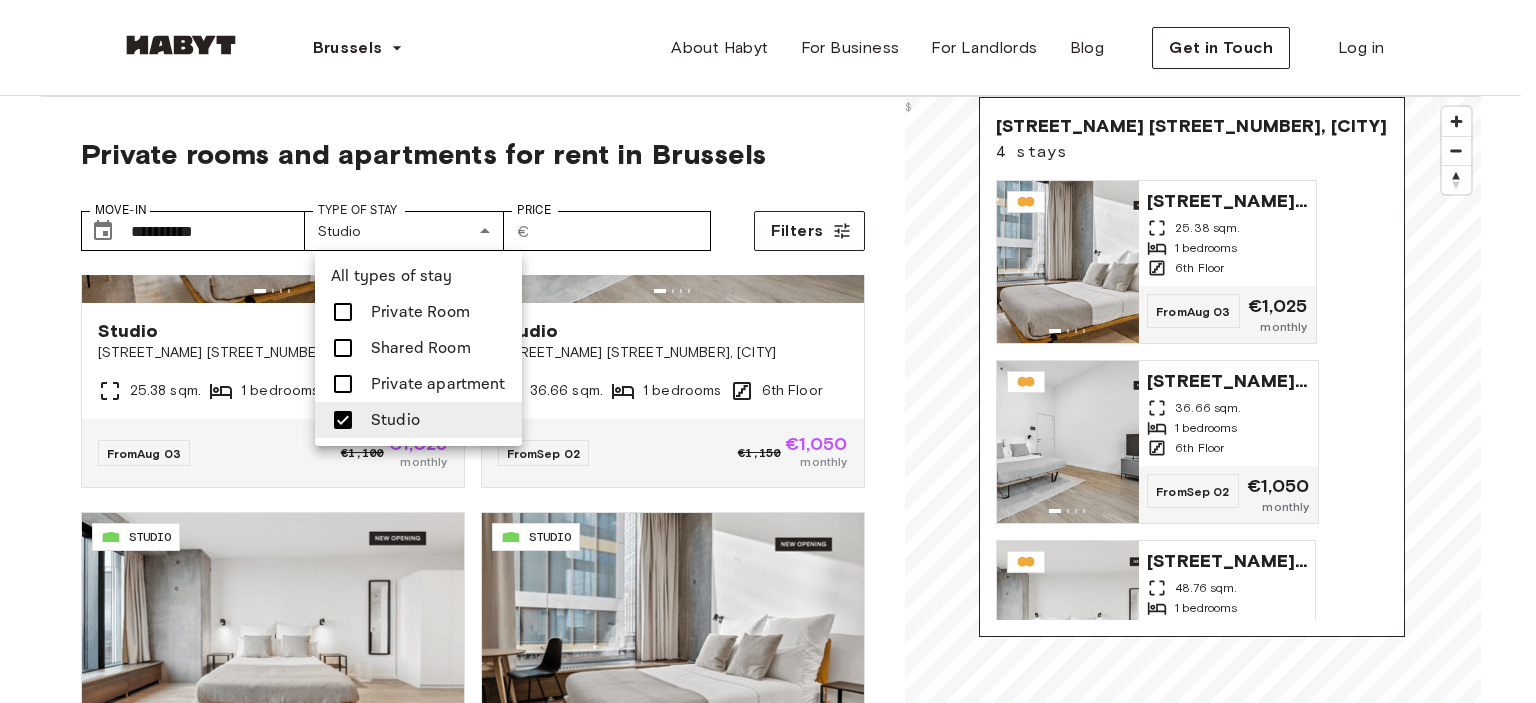 click on "Private Room" at bounding box center (420, 312) 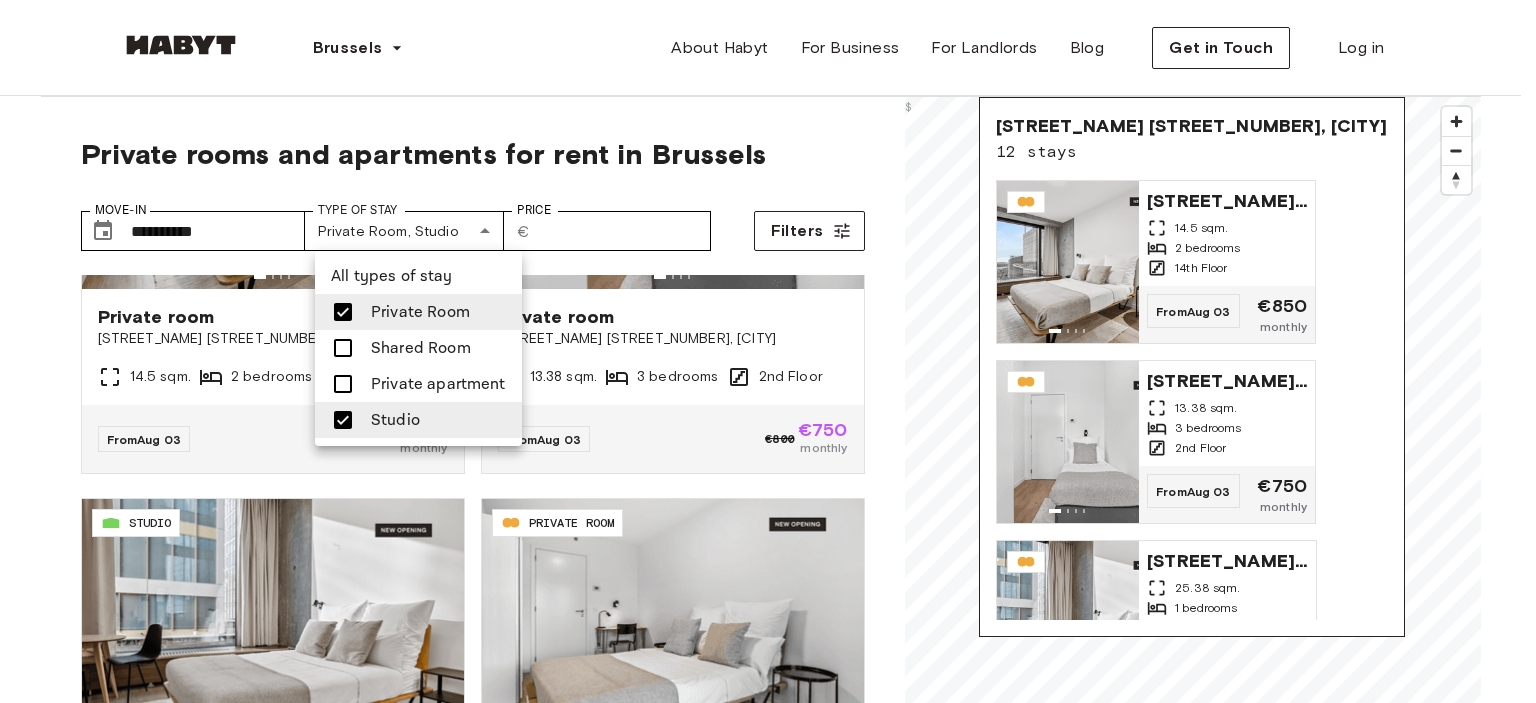 click on "Studio" at bounding box center [395, 420] 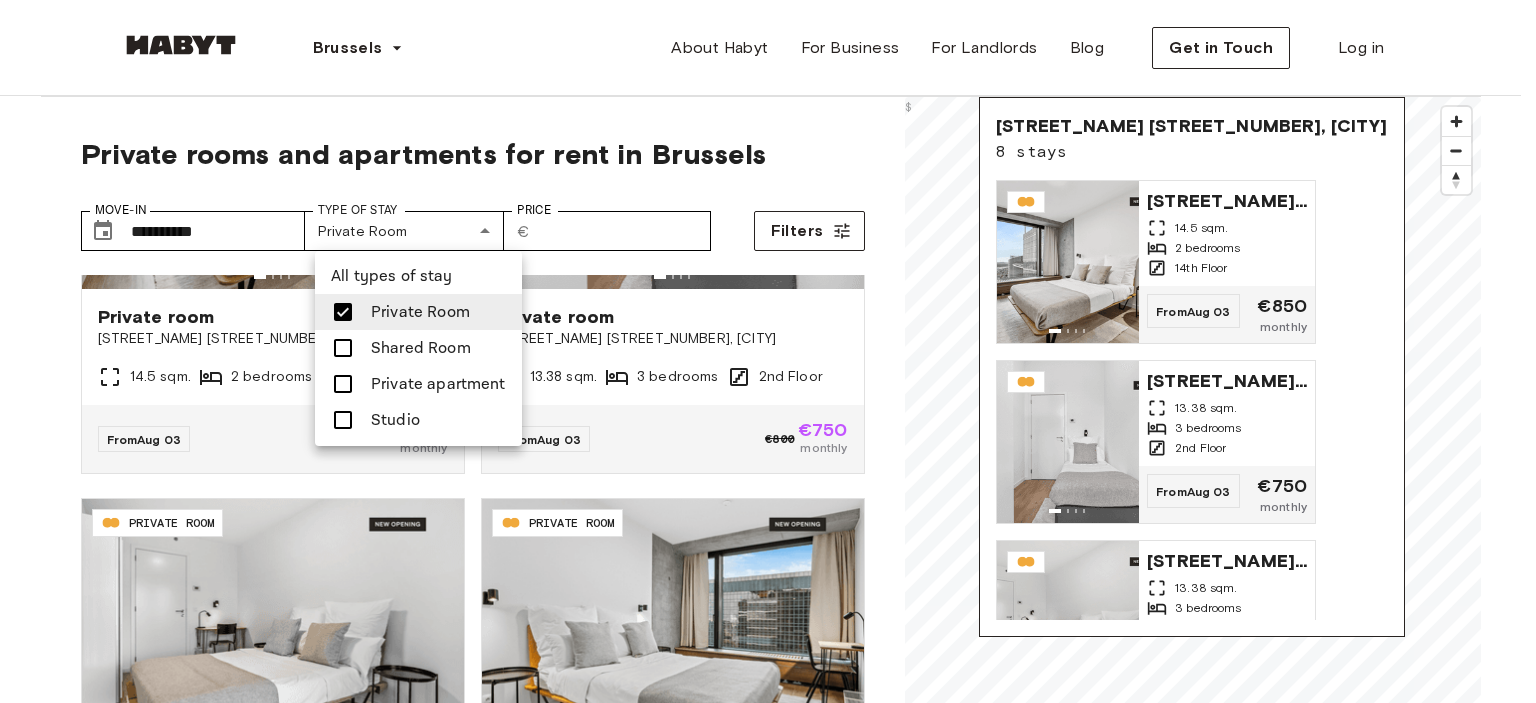 click at bounding box center (768, 351) 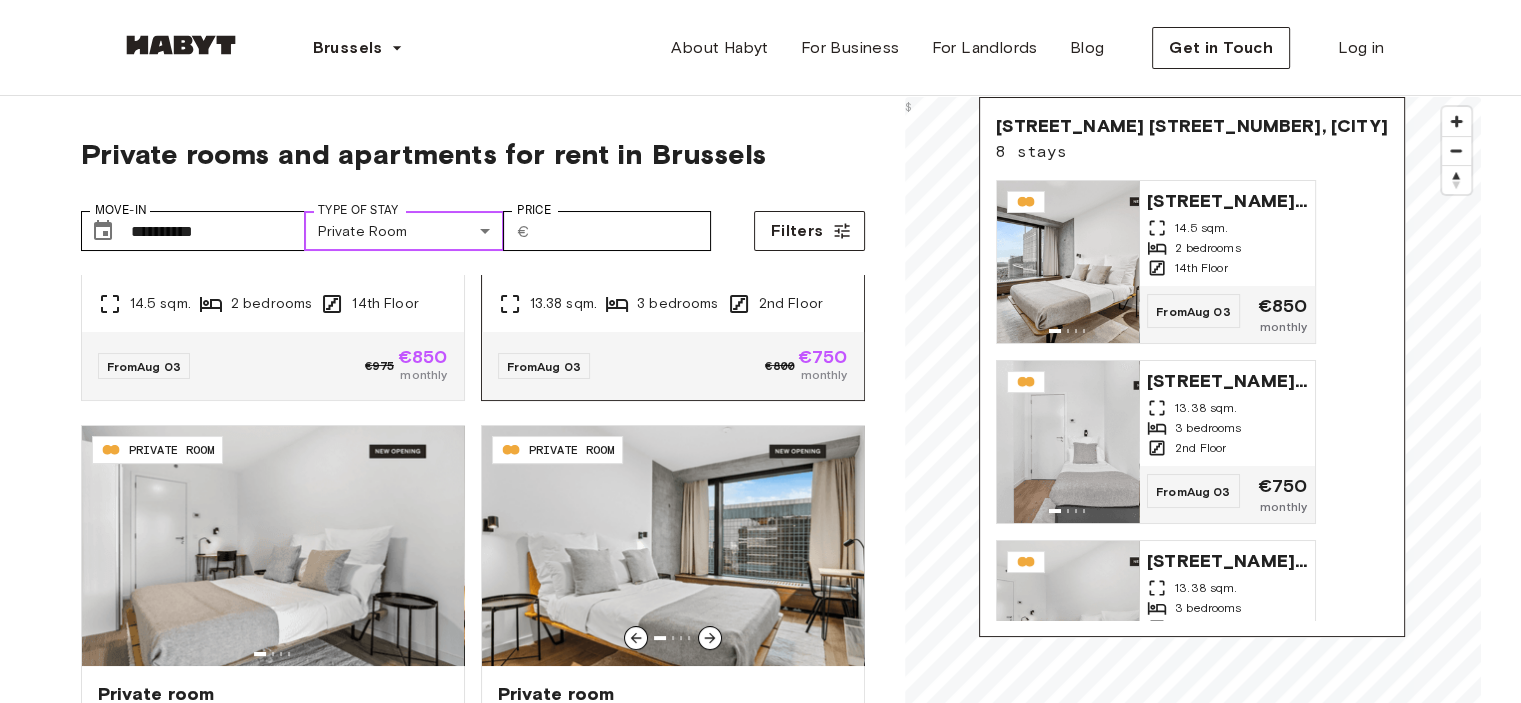 scroll, scrollTop: 0, scrollLeft: 0, axis: both 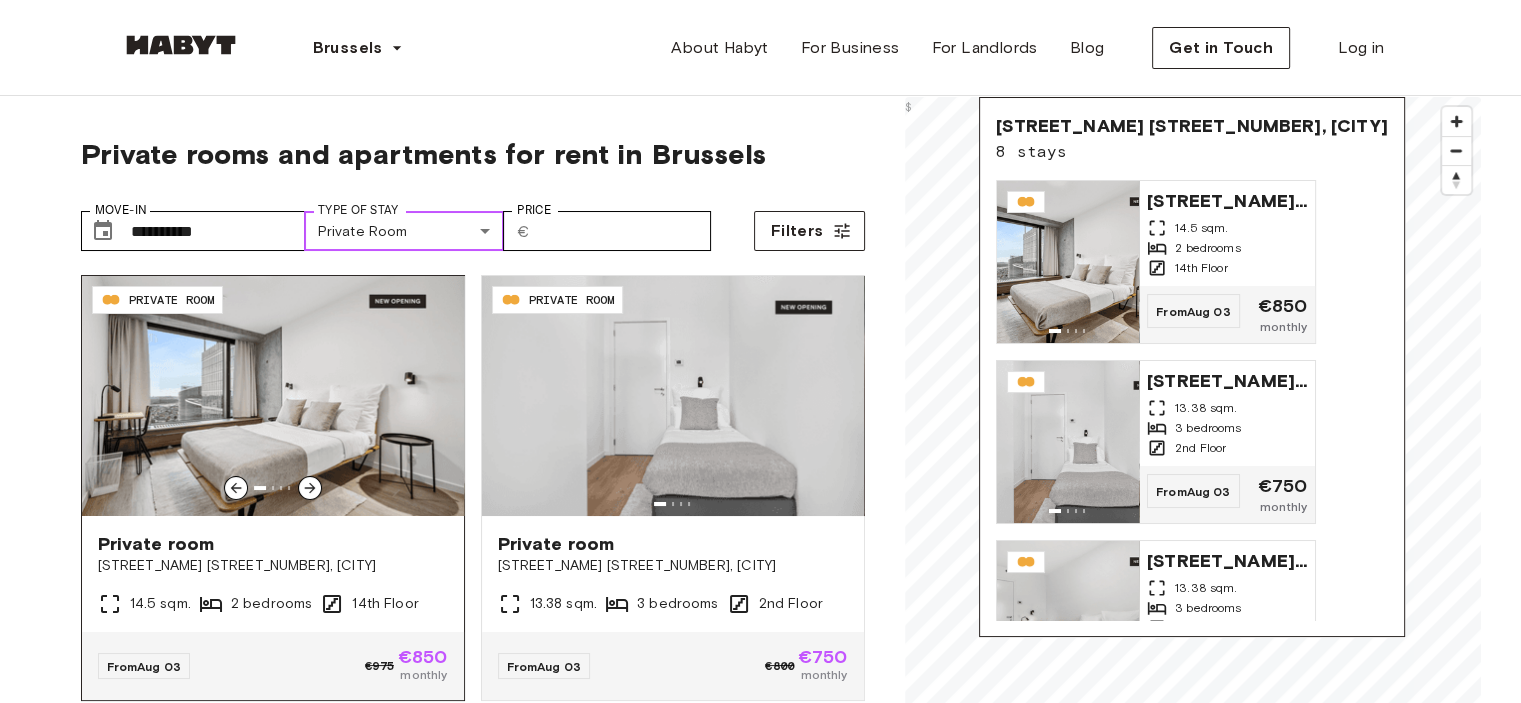 click at bounding box center [273, 396] 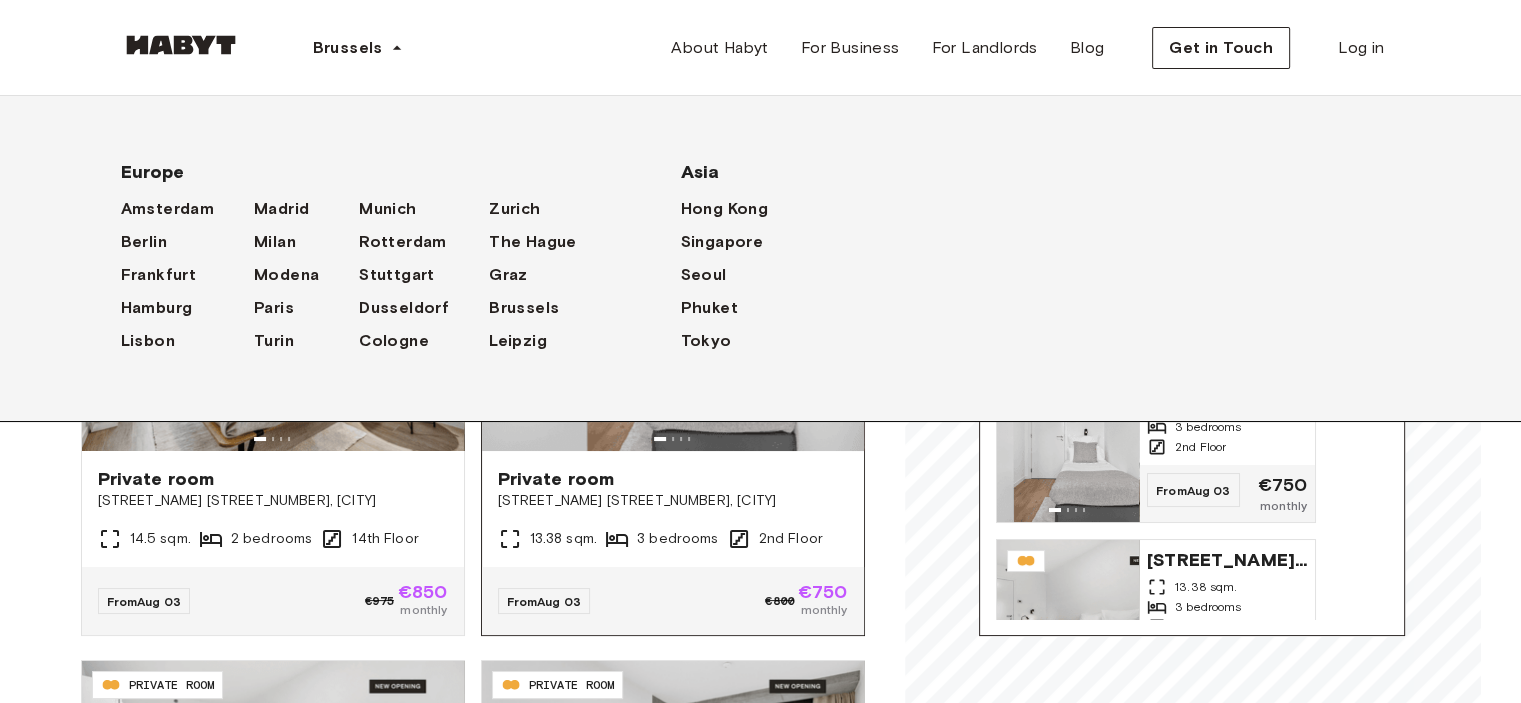 scroll, scrollTop: 100, scrollLeft: 0, axis: vertical 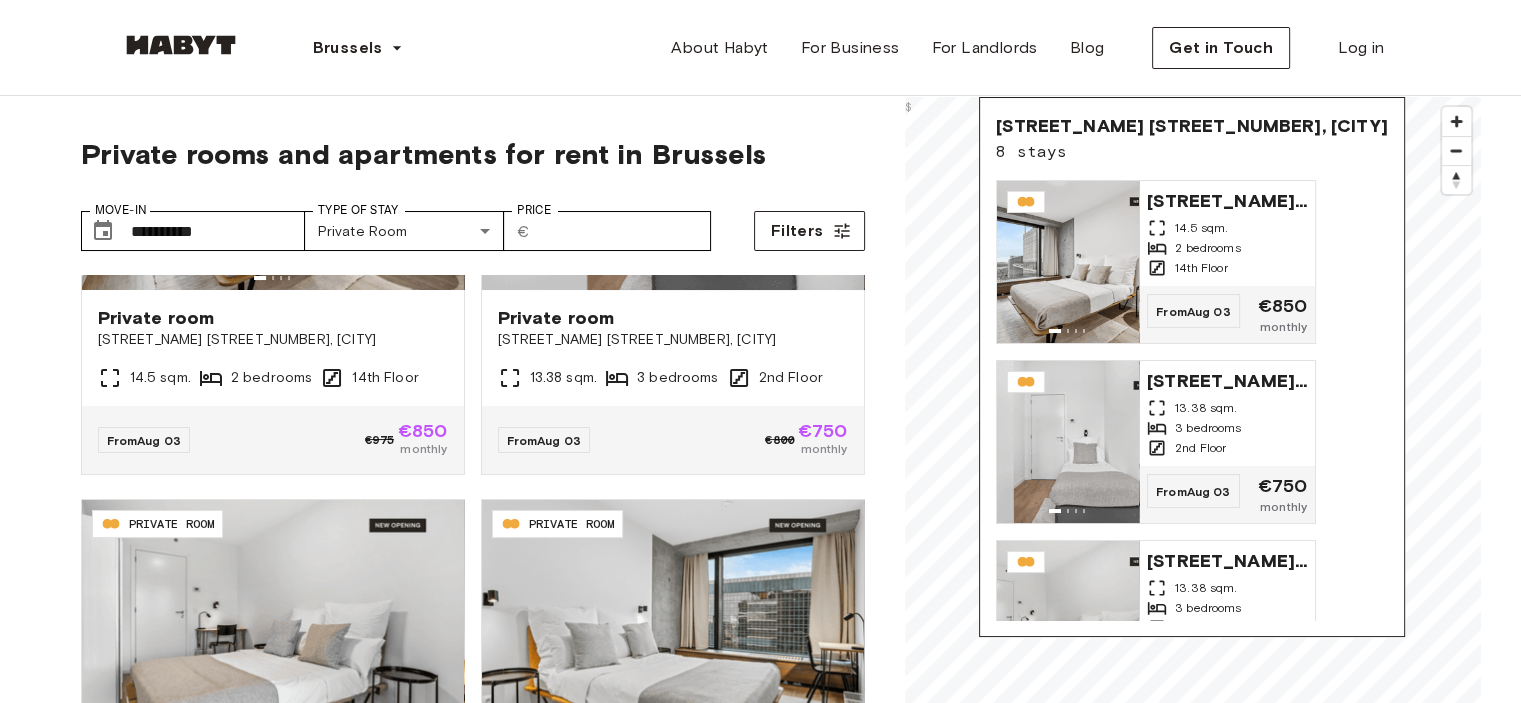 click on "2nd Floor" at bounding box center [775, 378] 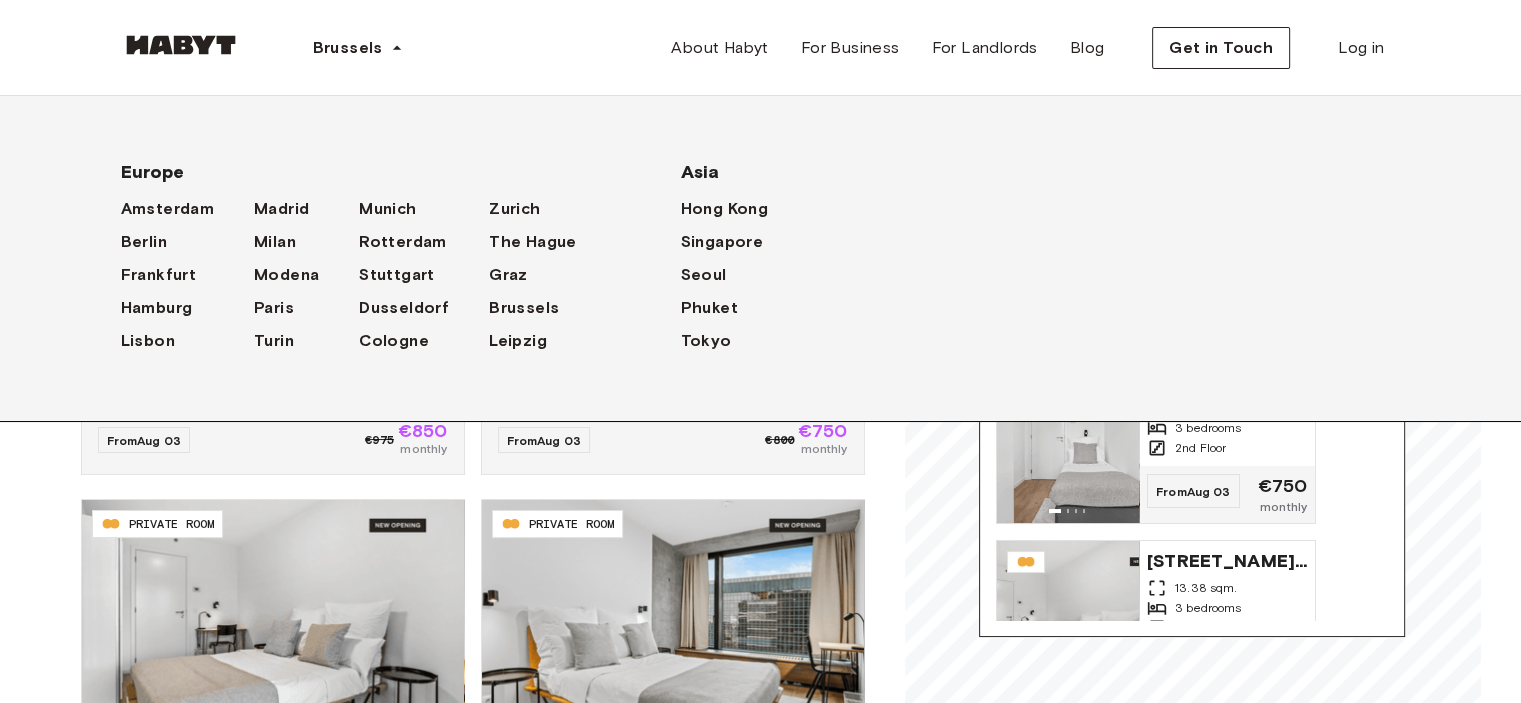 click on "**********" at bounding box center [760, 2015] 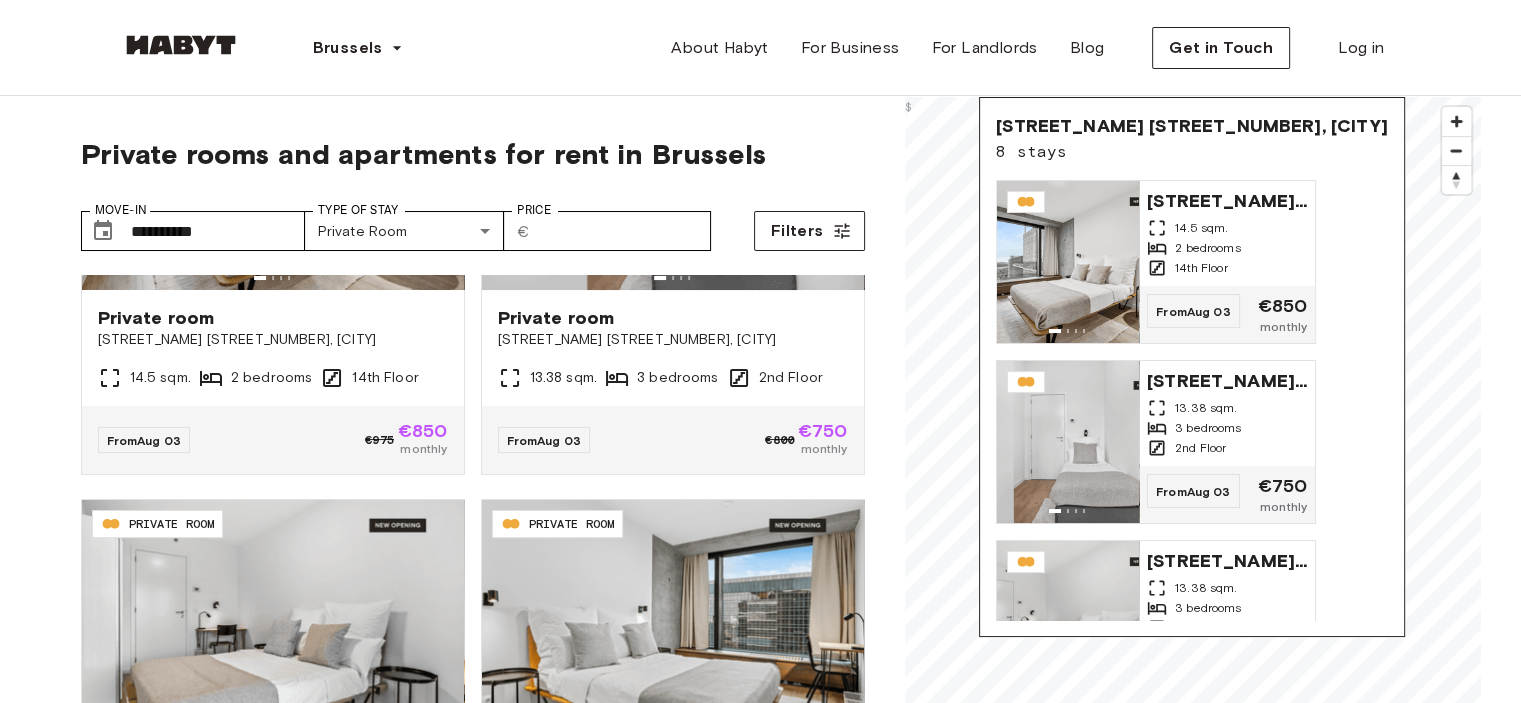 click on "**********" at bounding box center [473, 223] 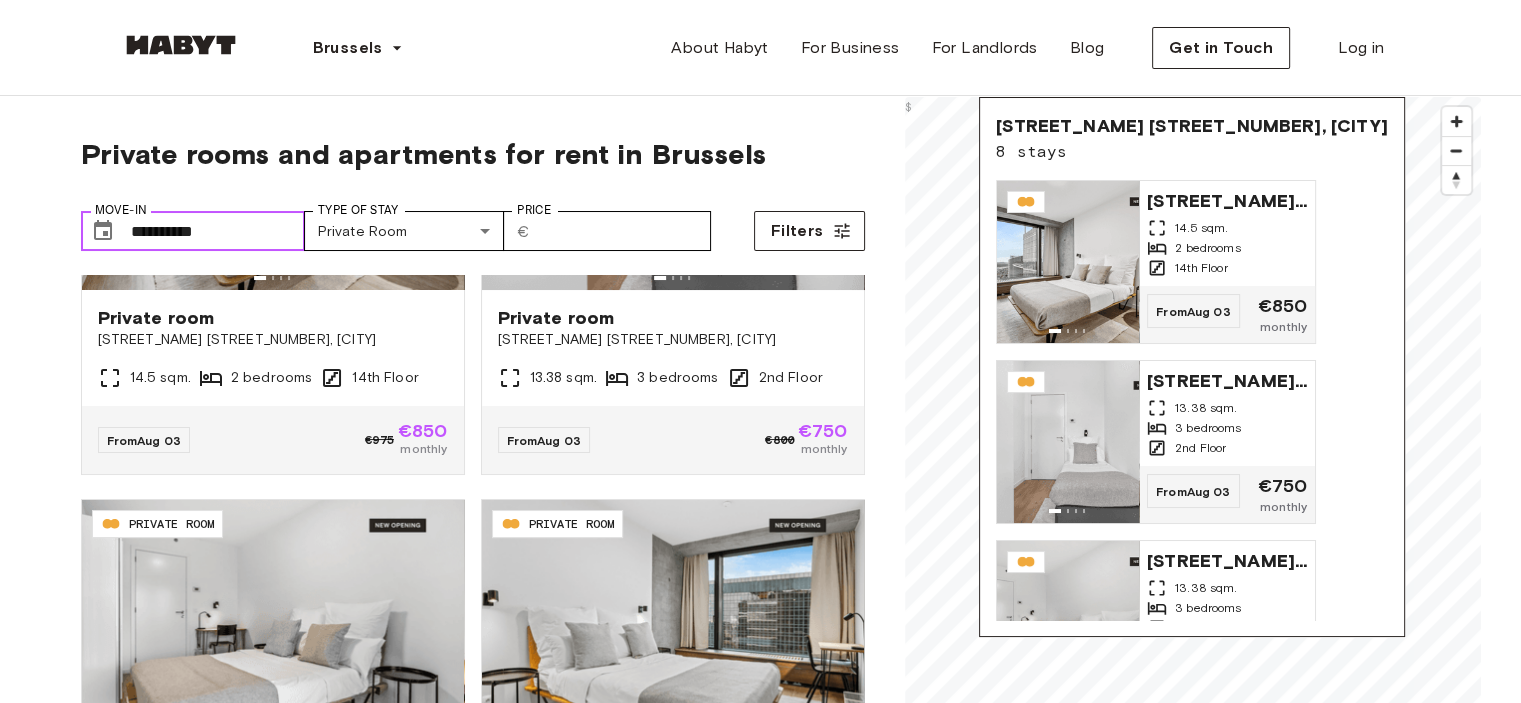 click on "**********" at bounding box center (218, 231) 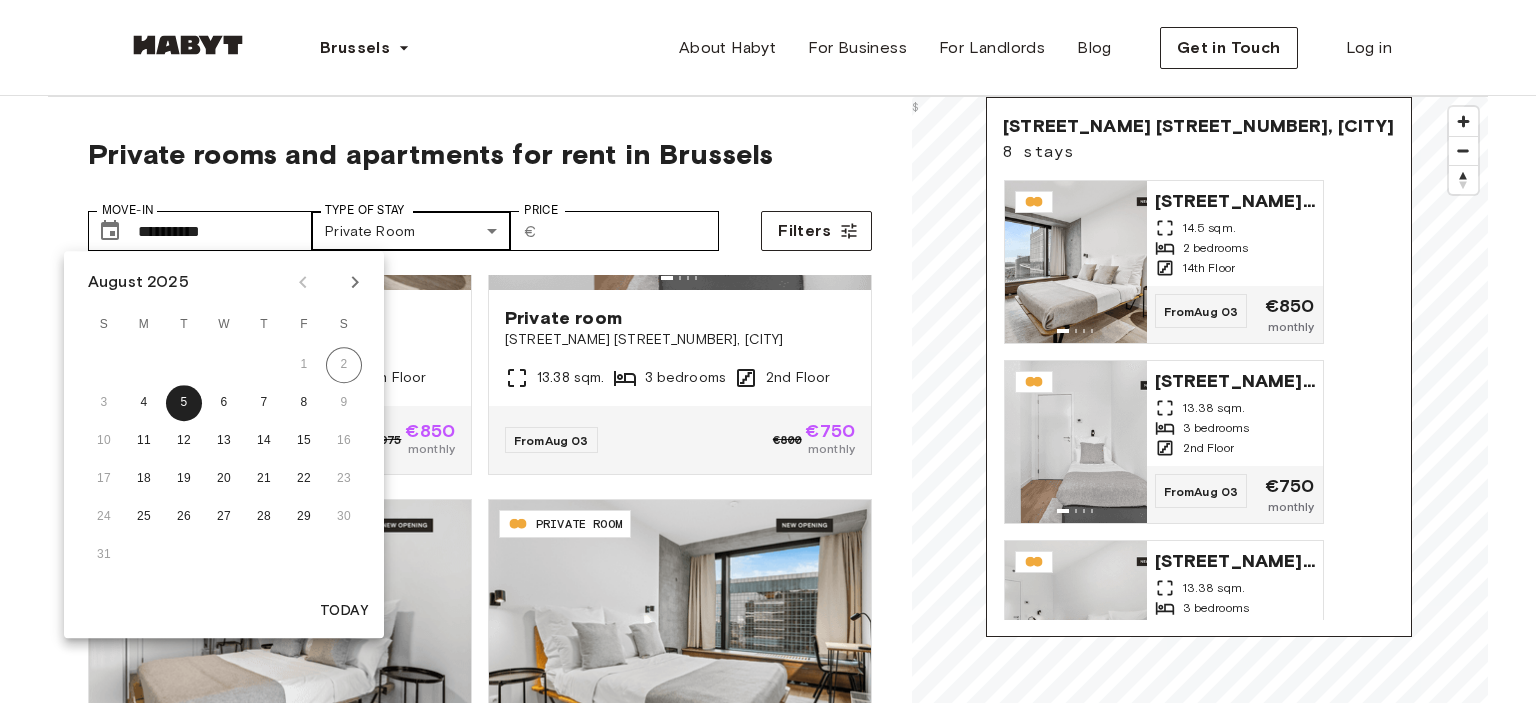 click on "**********" at bounding box center [768, 2435] 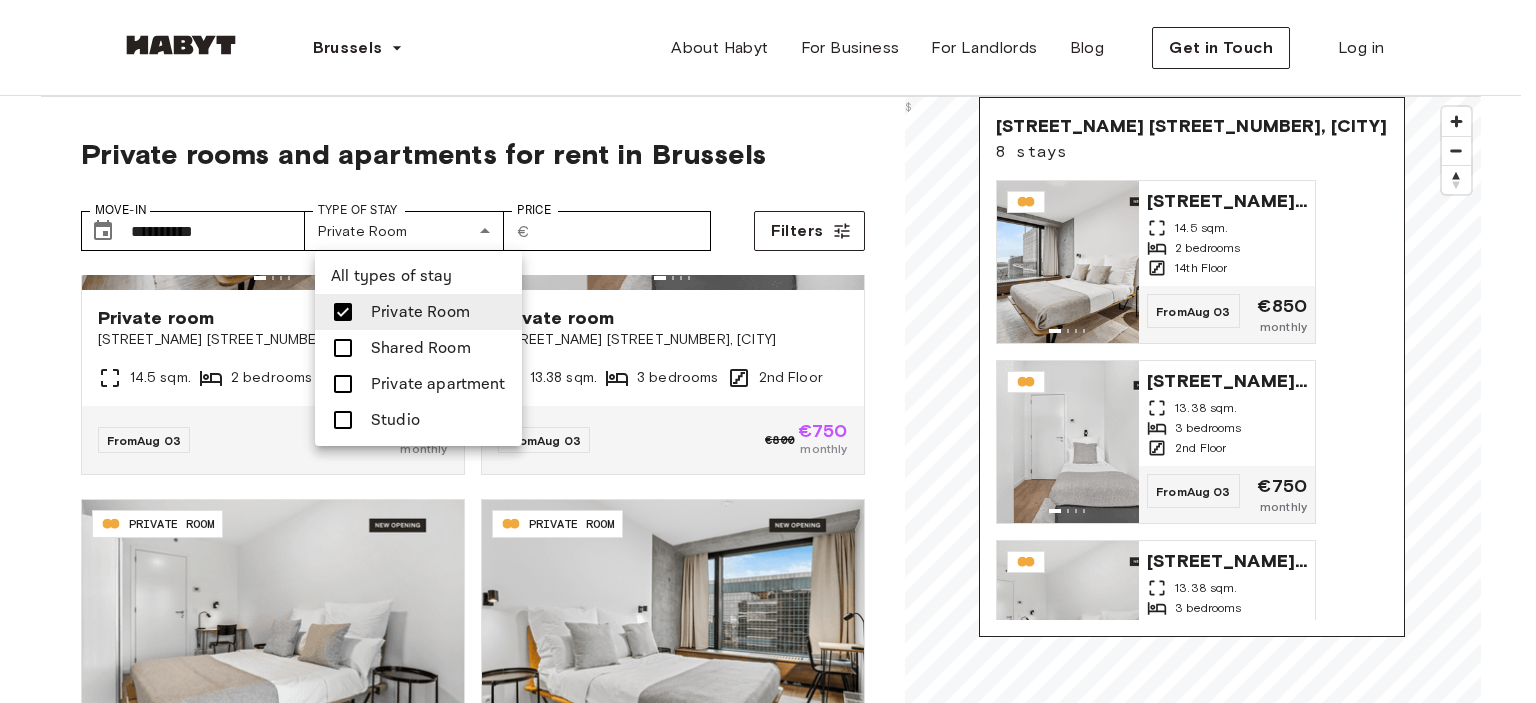click on "Private Room" at bounding box center (420, 312) 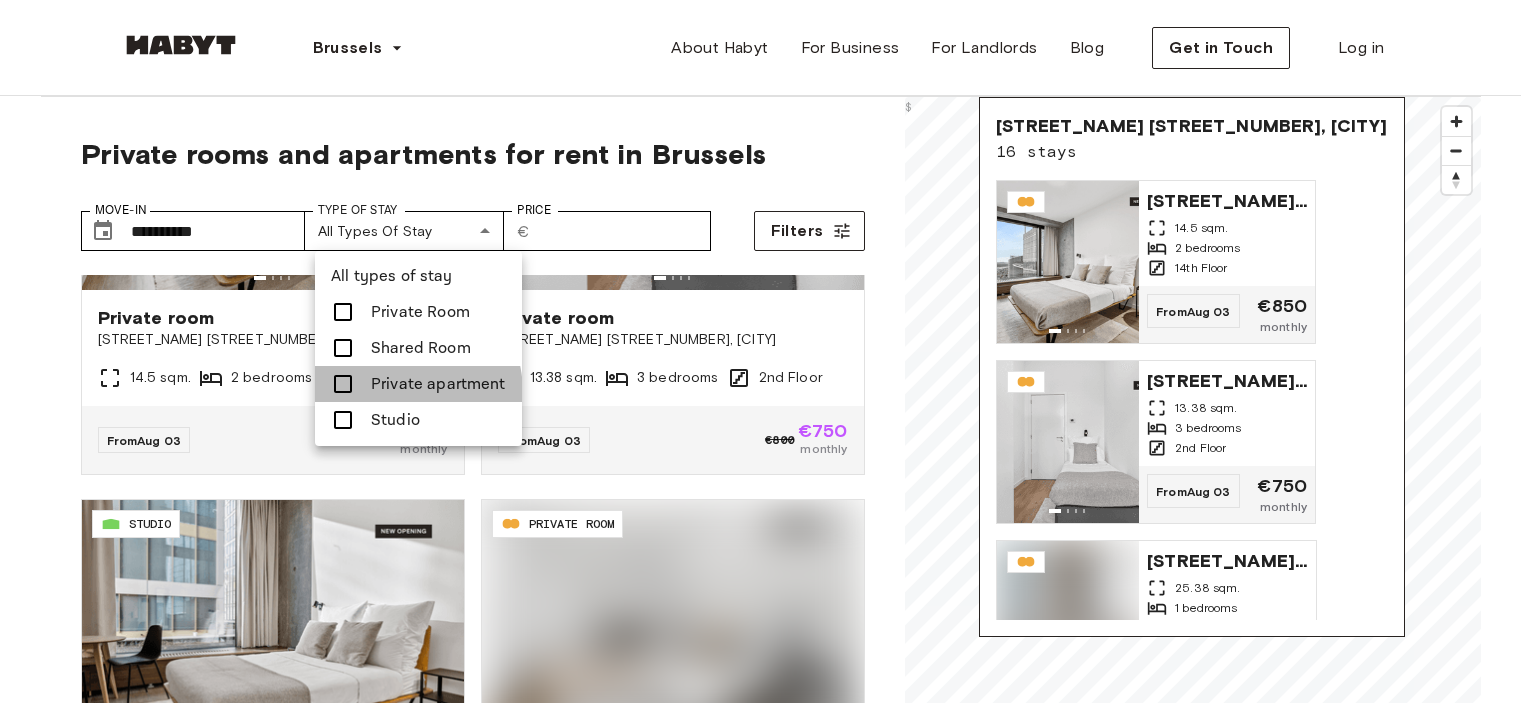 click on "Private apartment" at bounding box center (438, 384) 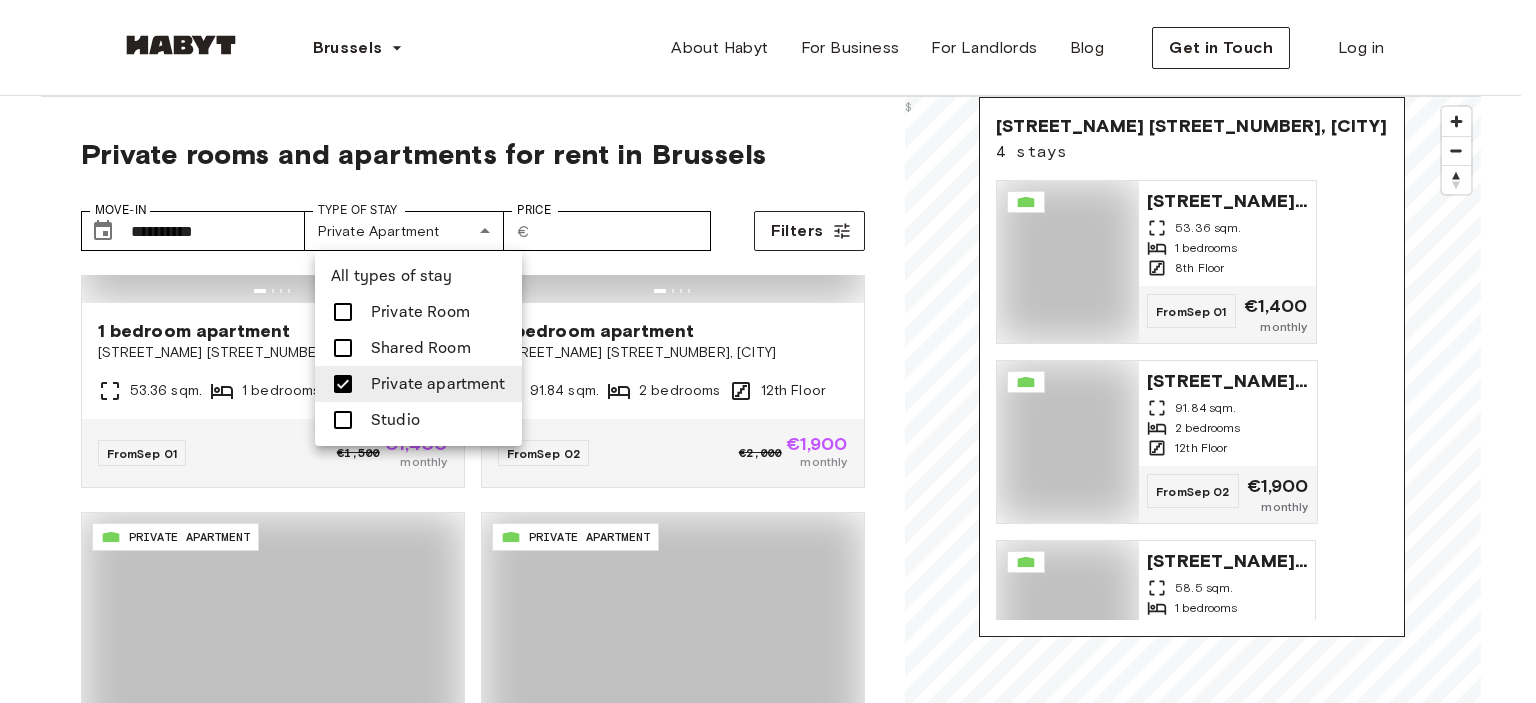 type on "**********" 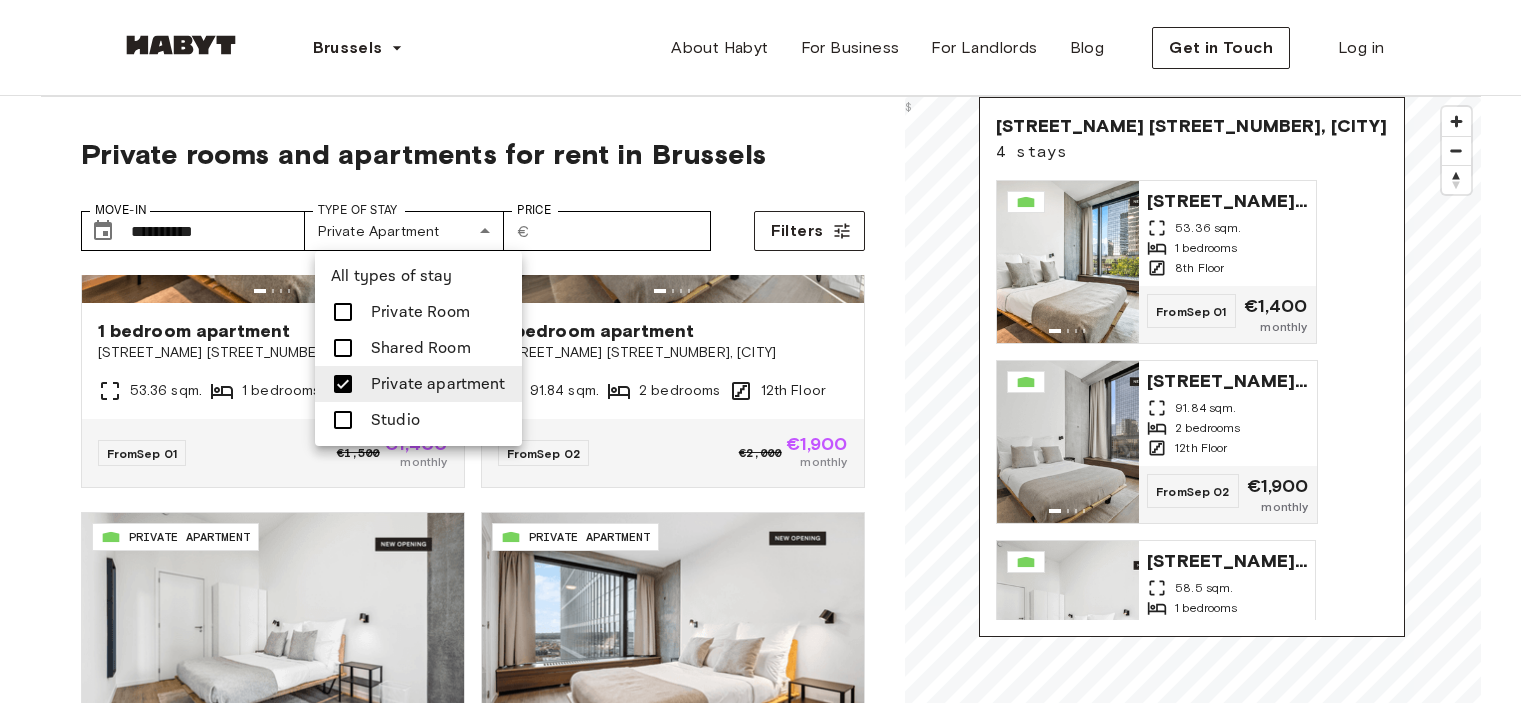click at bounding box center (768, 351) 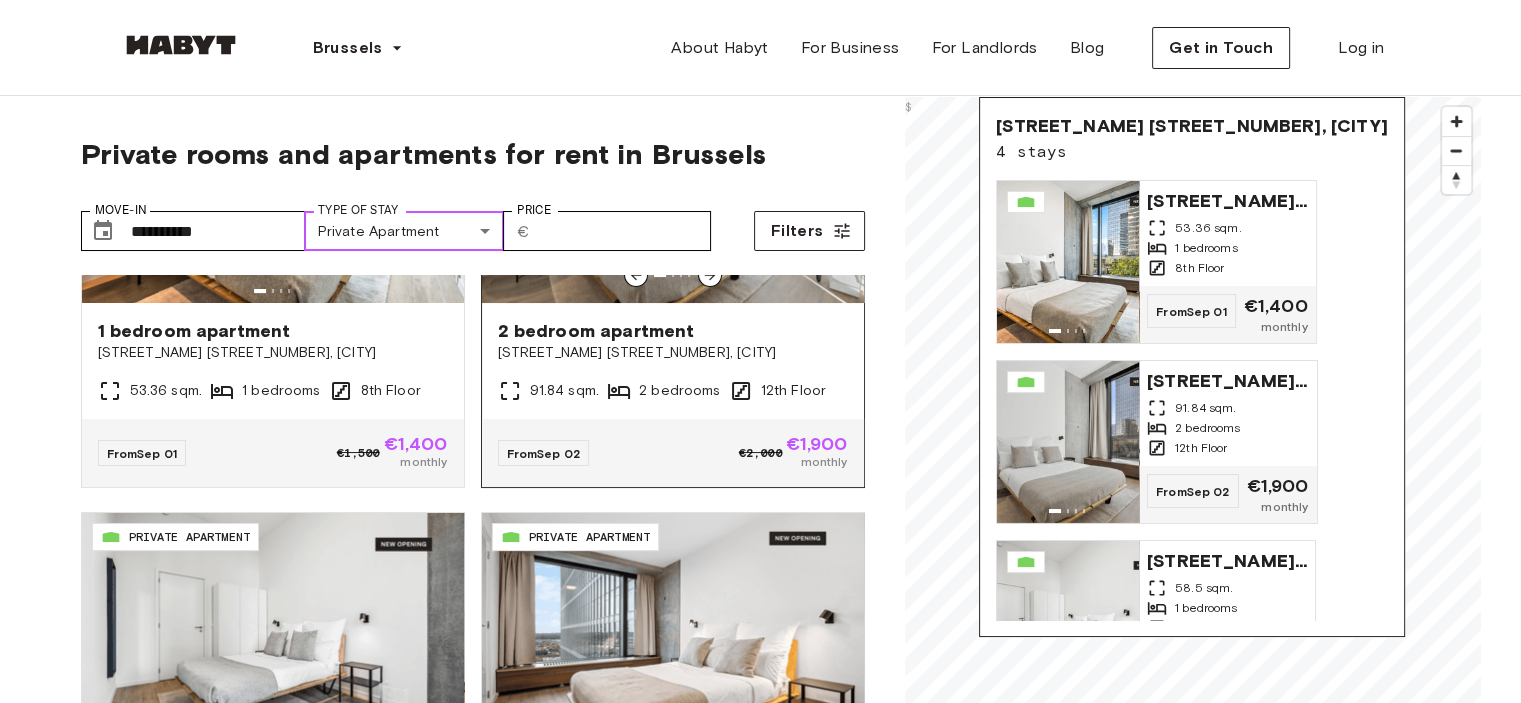 scroll, scrollTop: 227, scrollLeft: 0, axis: vertical 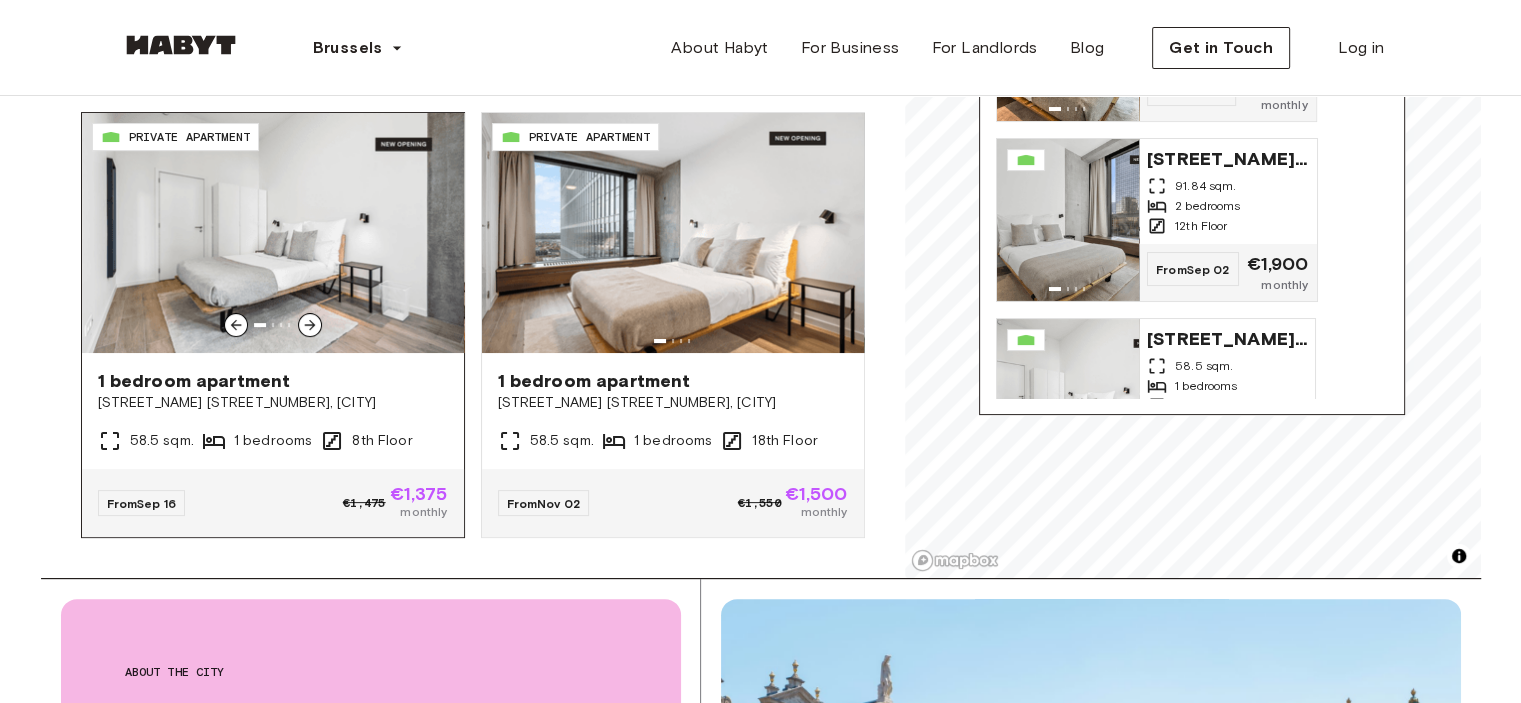 click at bounding box center [273, 233] 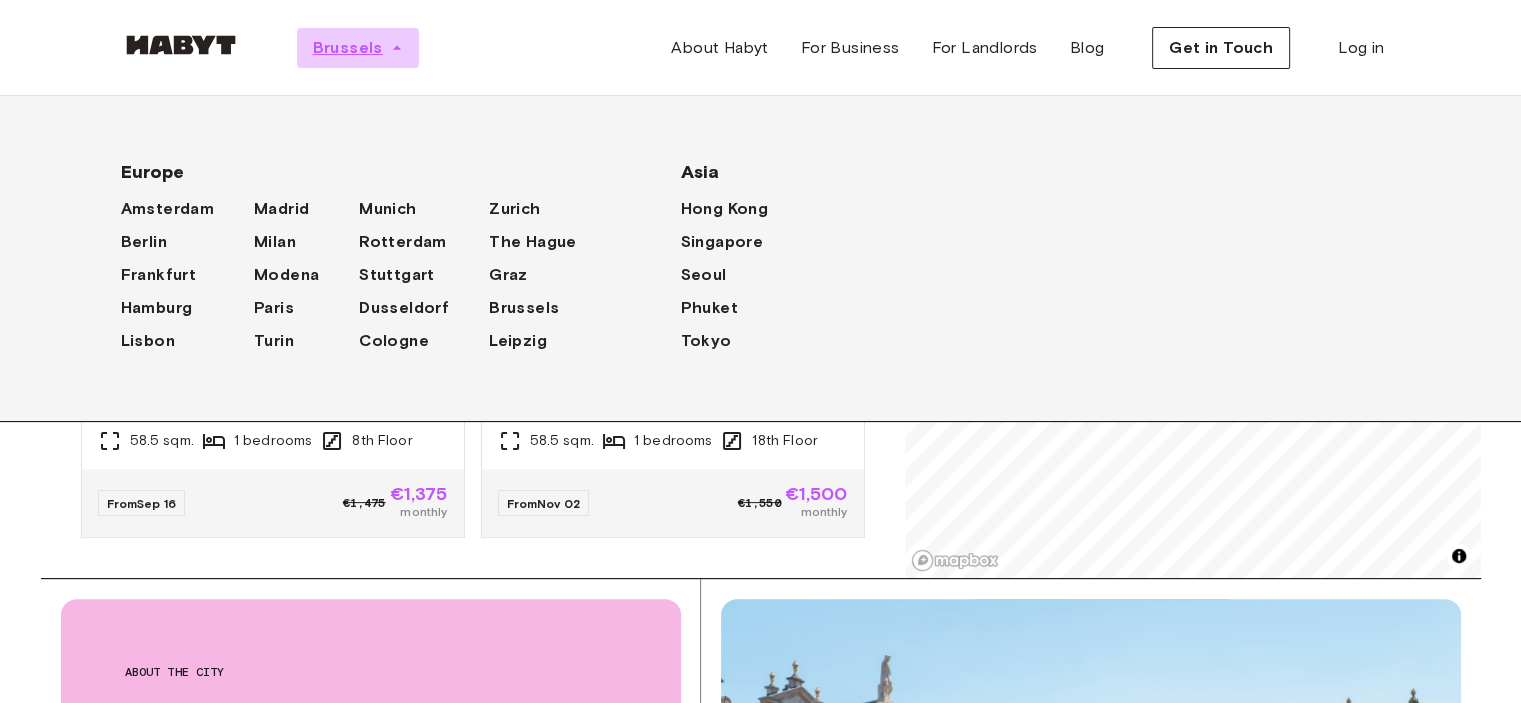 click on "Brussels" at bounding box center [348, 48] 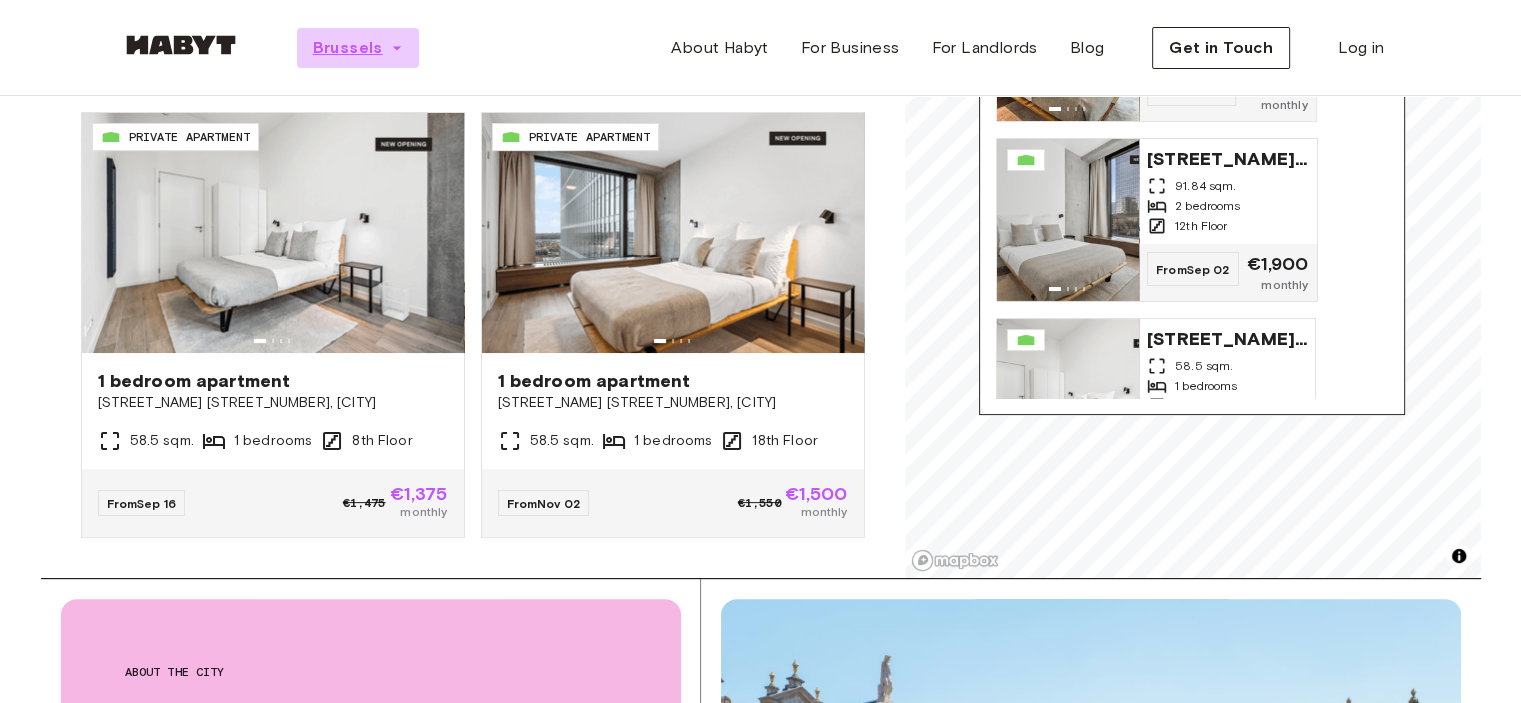 click on "Brussels" at bounding box center [348, 48] 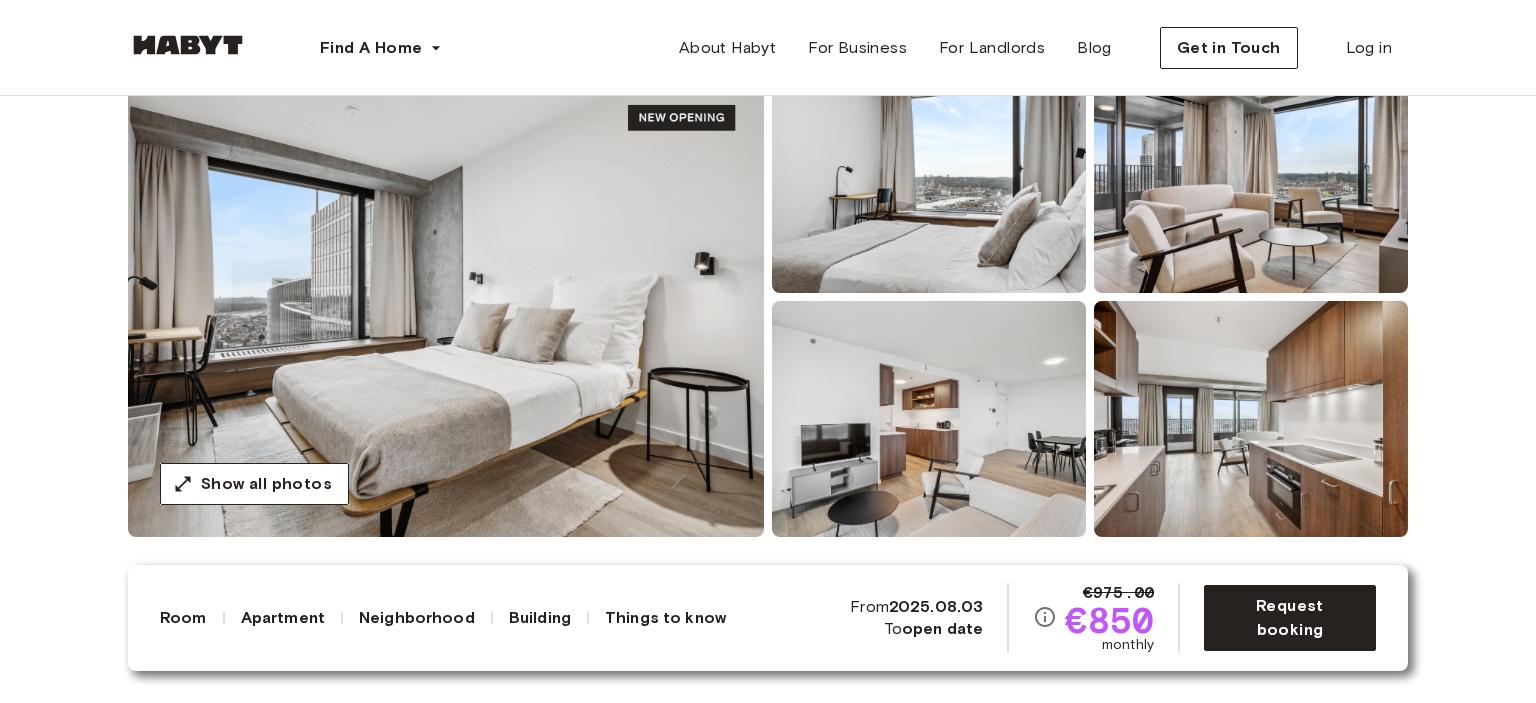 scroll, scrollTop: 0, scrollLeft: 0, axis: both 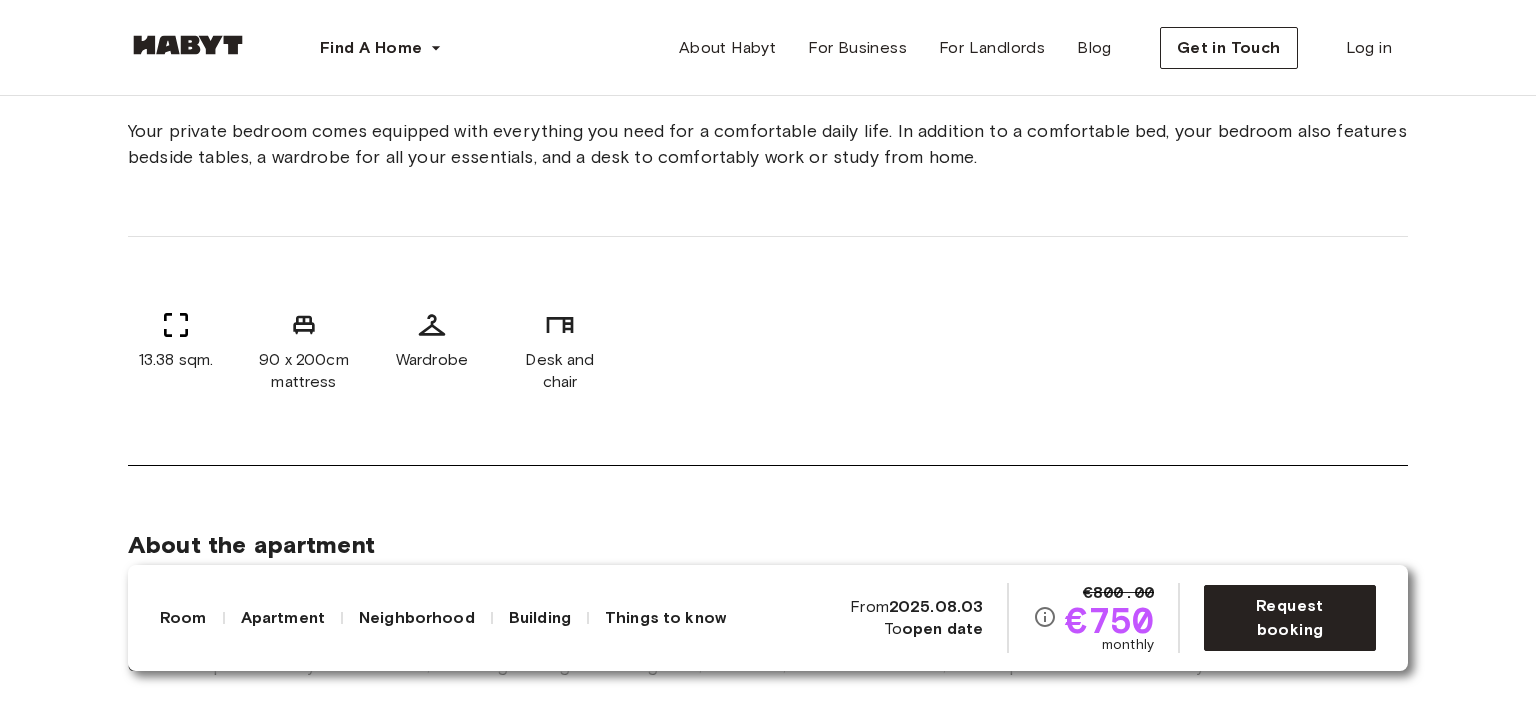 click on "Apartment" at bounding box center [283, 618] 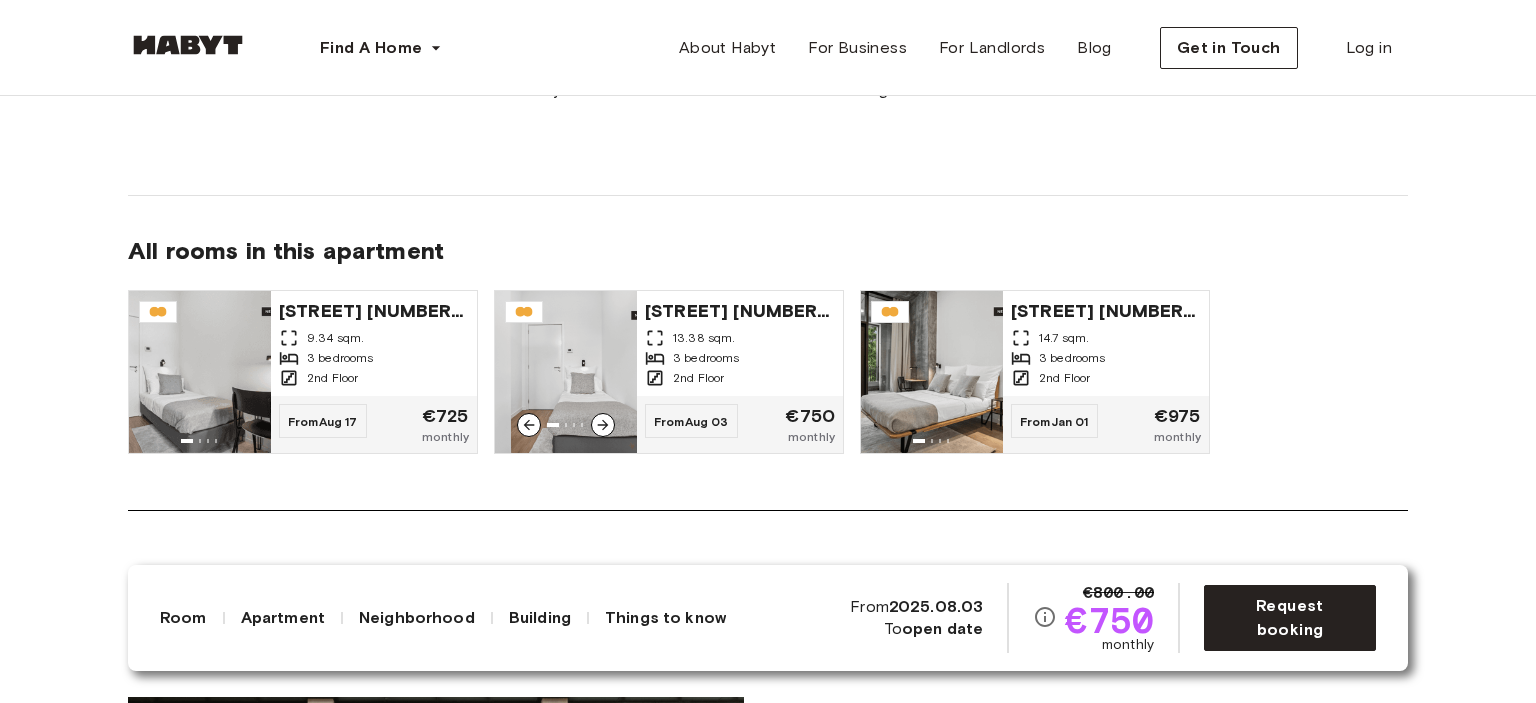 scroll, scrollTop: 1565, scrollLeft: 0, axis: vertical 